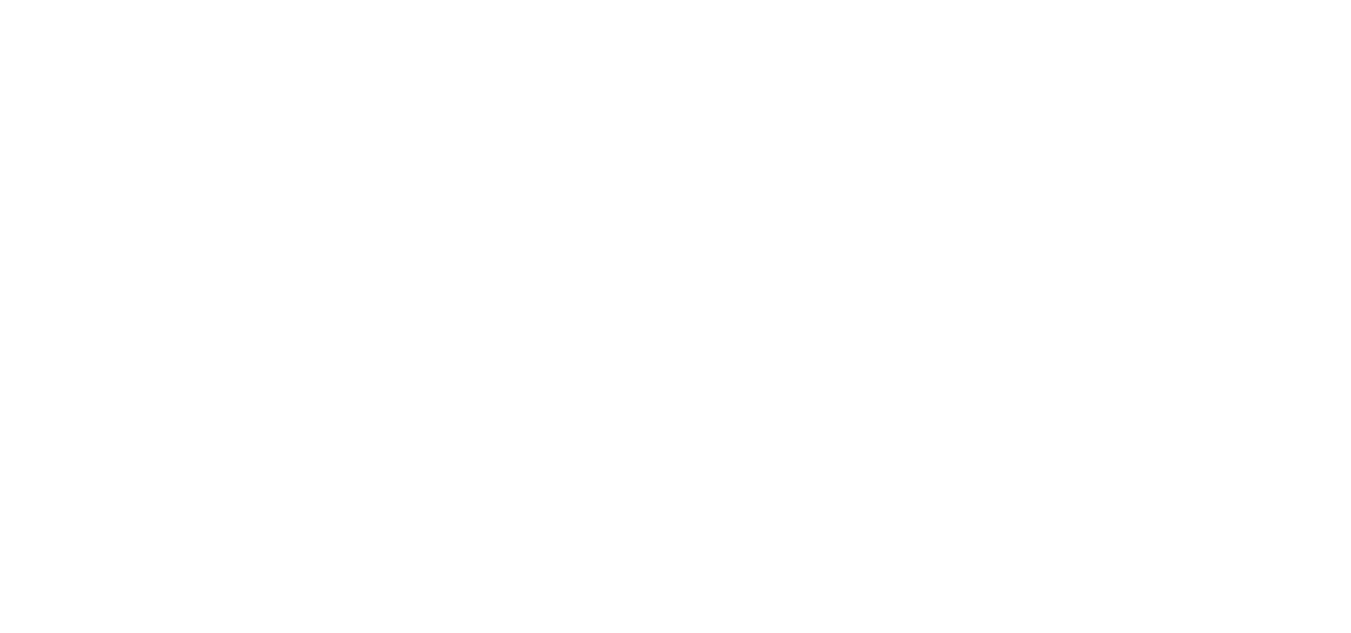 scroll, scrollTop: 0, scrollLeft: 0, axis: both 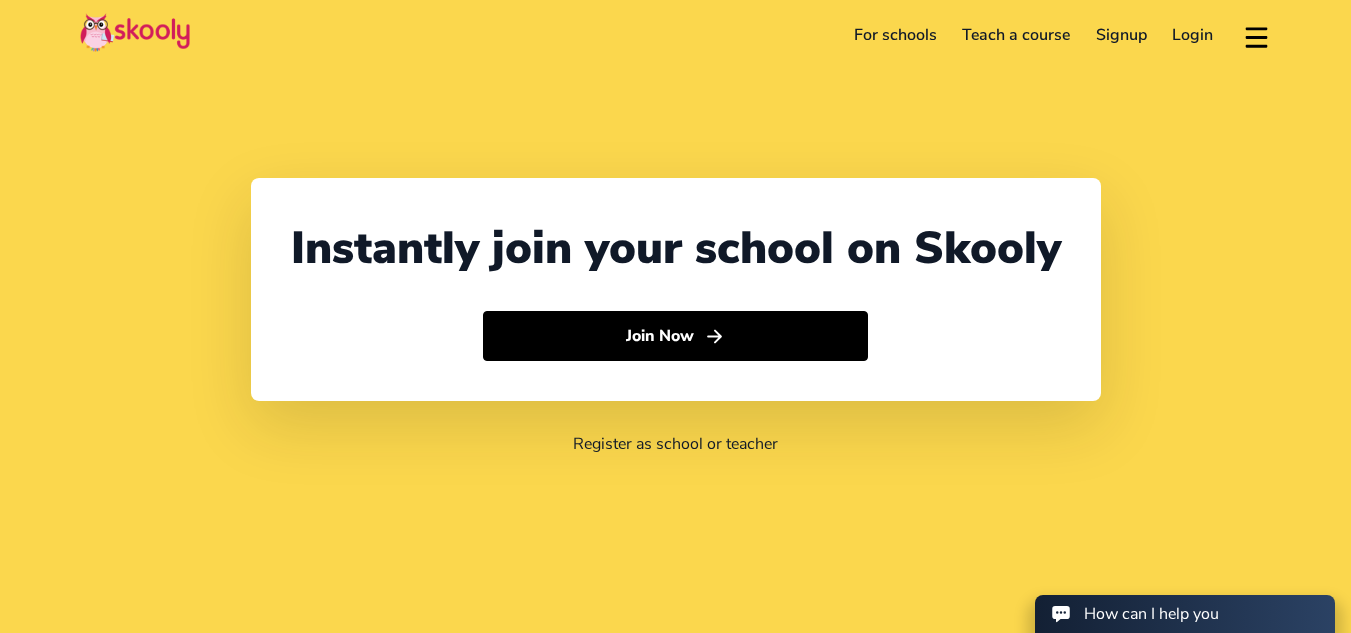 select on "91" 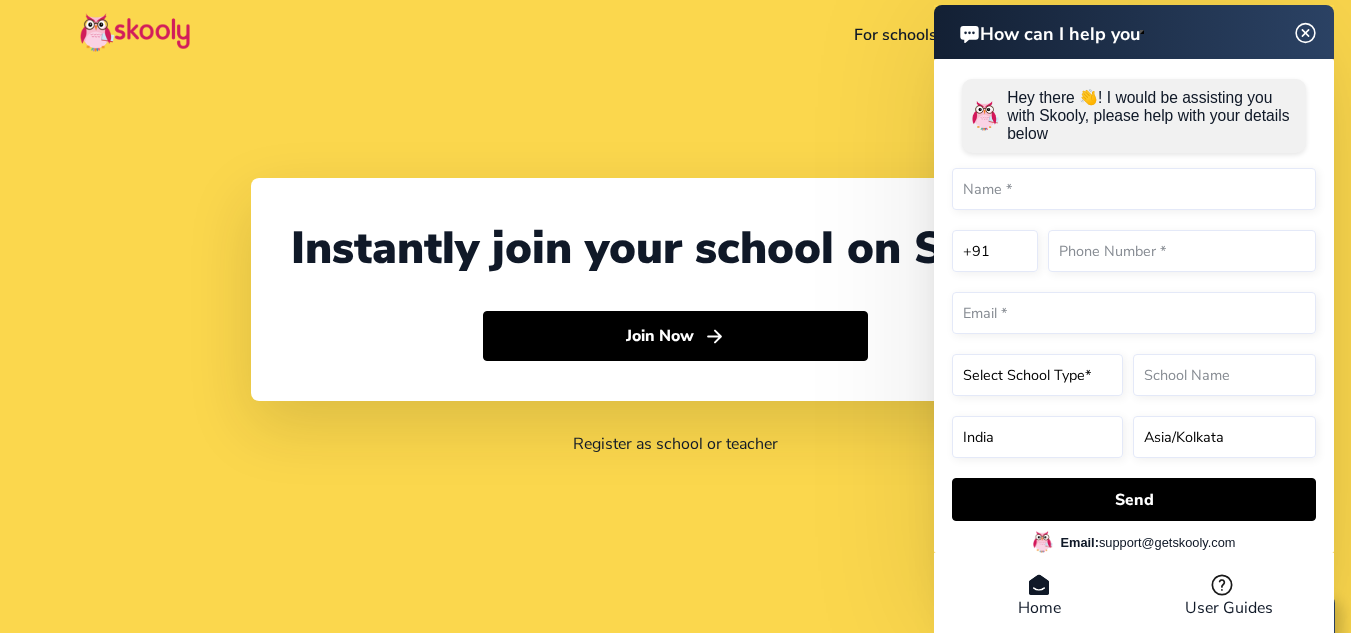 click at bounding box center (1134, 189) 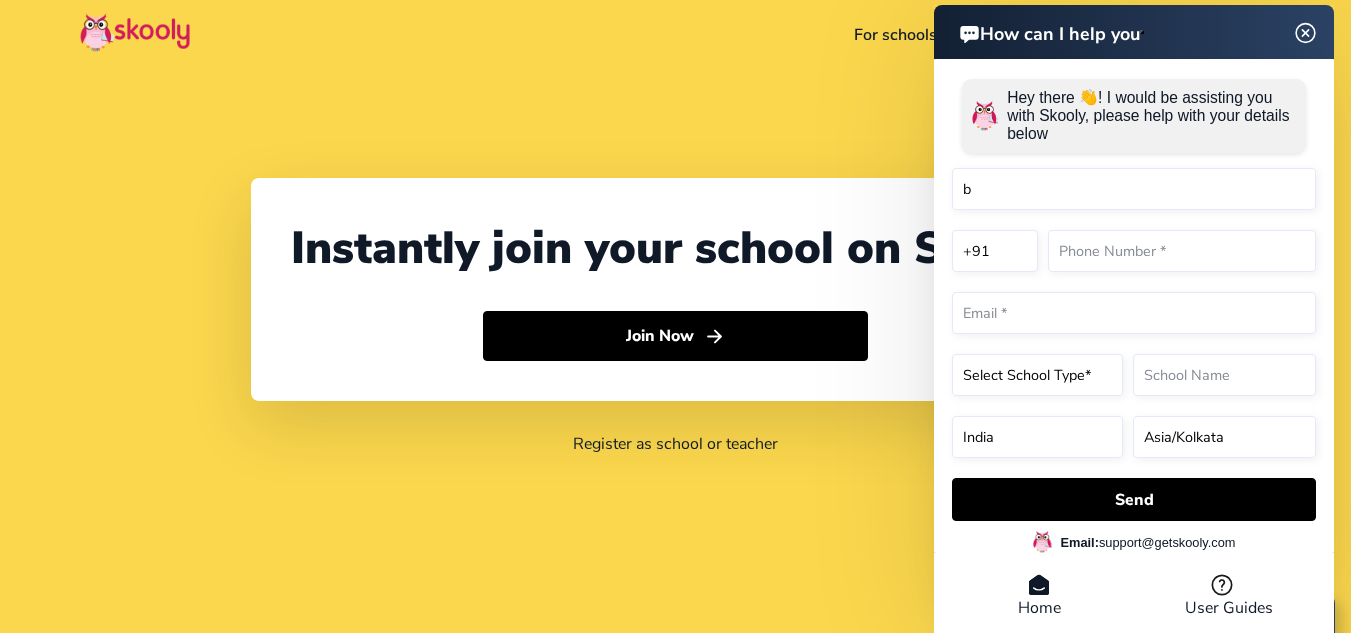 click on "b" at bounding box center [1134, 189] 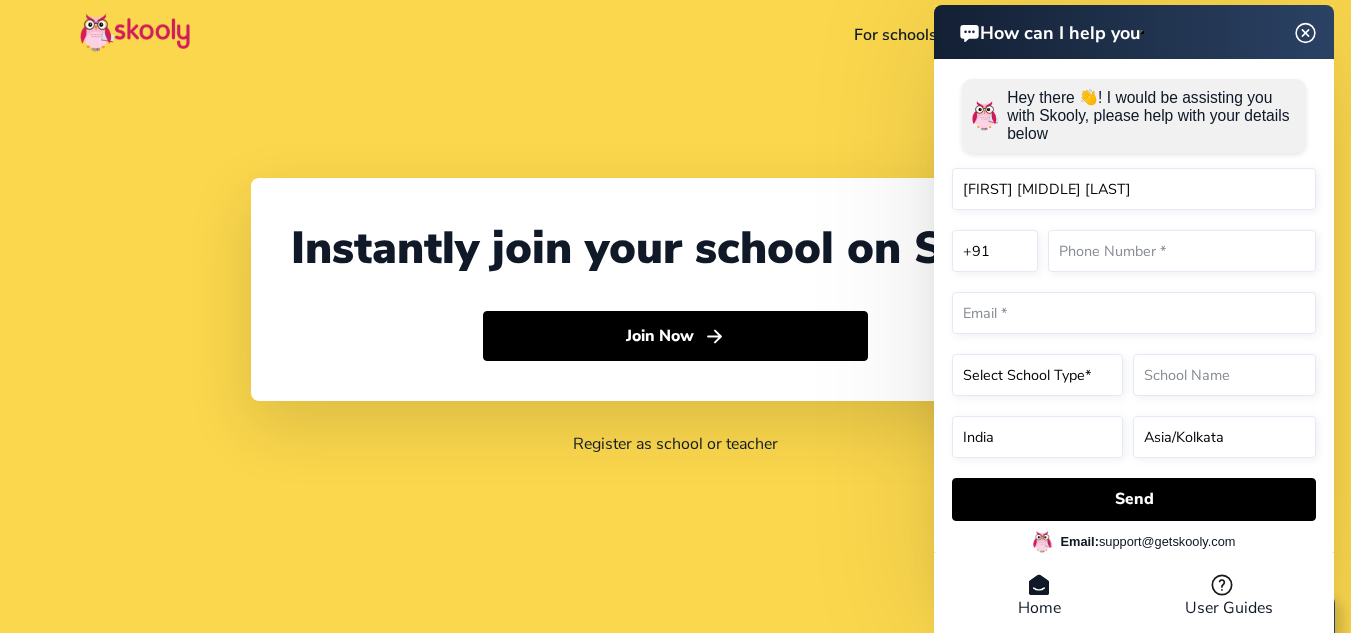 type on "bhaskar vardhan mishra" 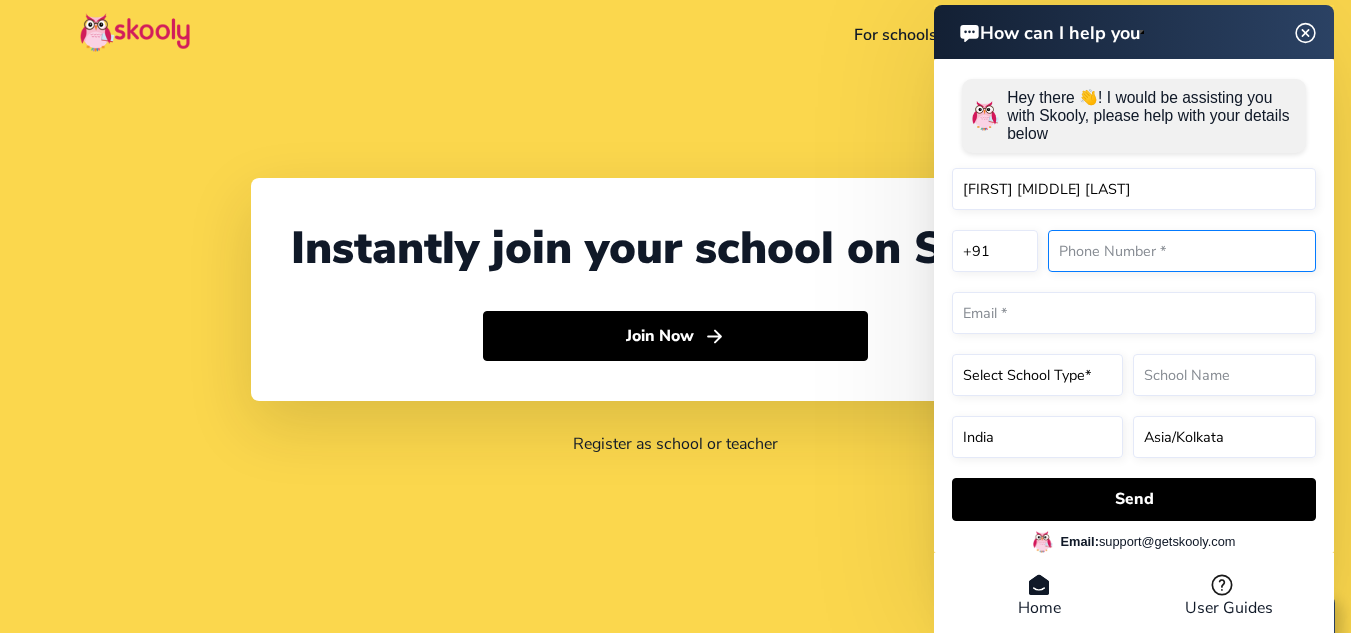 click at bounding box center (1182, 251) 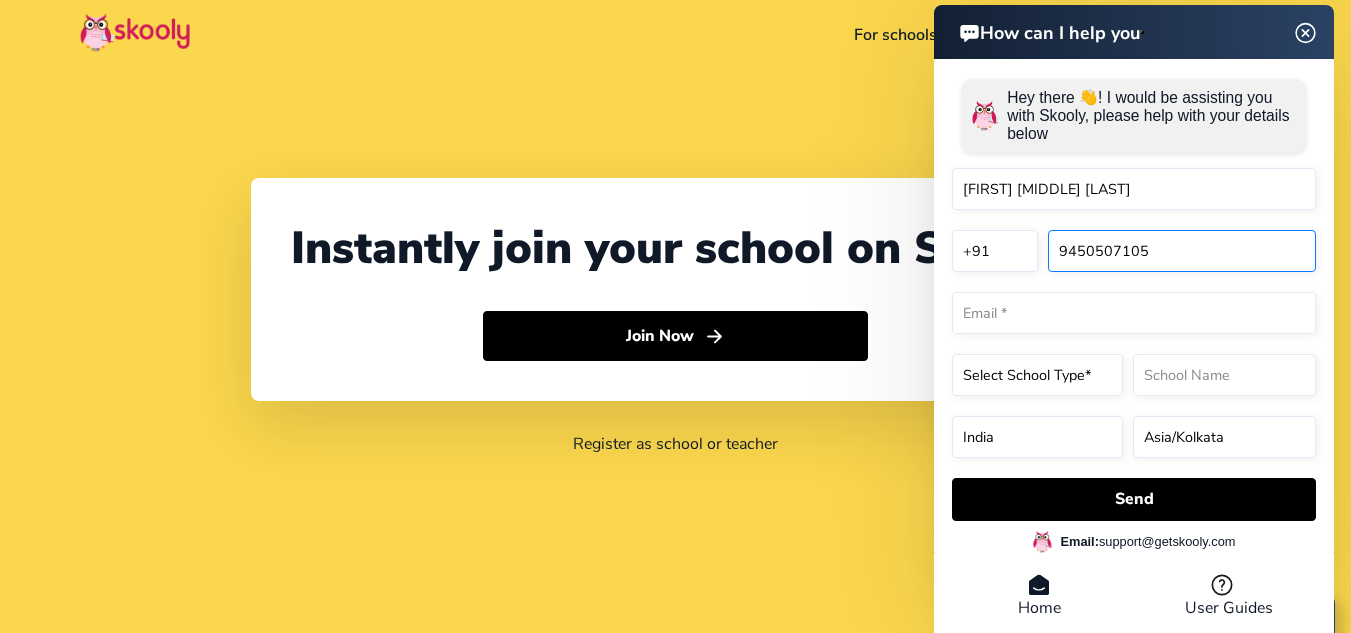 type on "[NUMBER]" 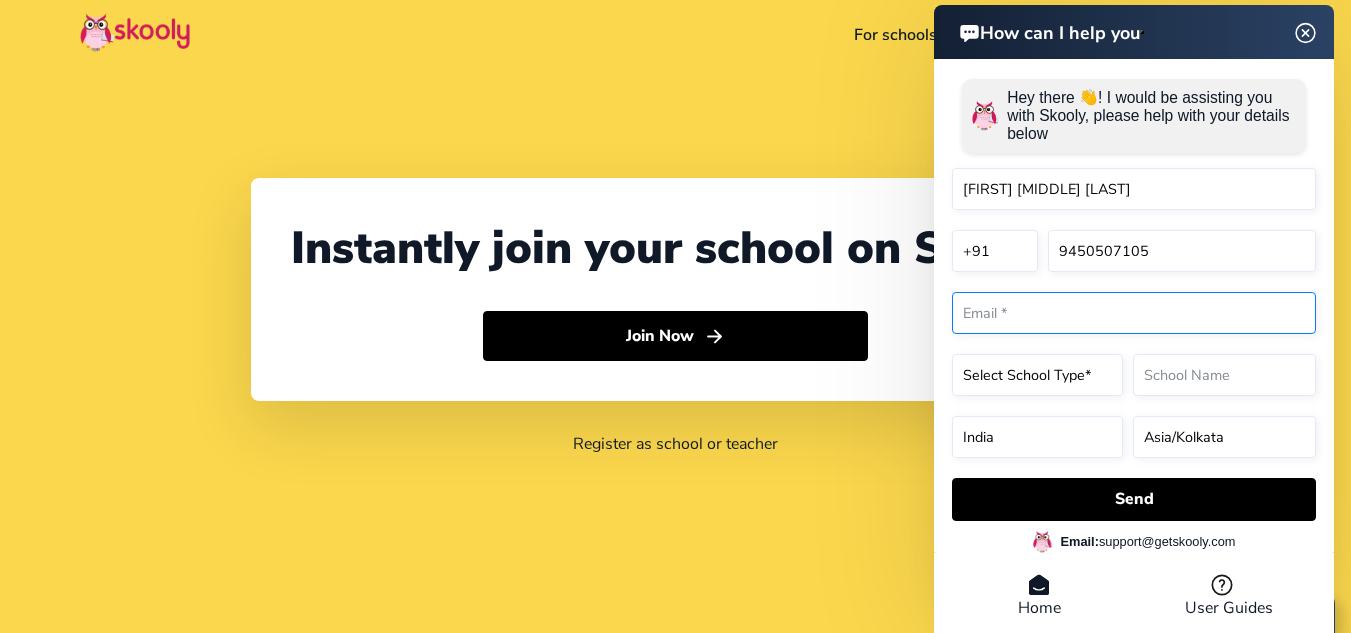 click at bounding box center [1134, 313] 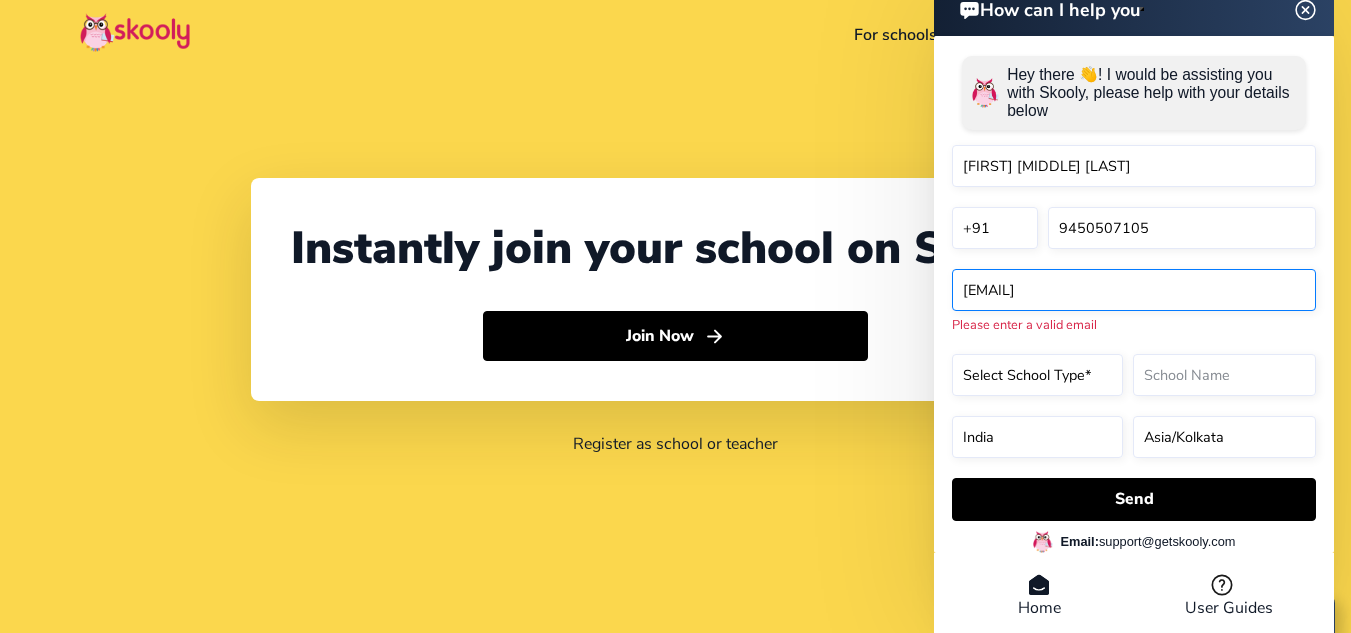 click on "bhaskarvm@g" at bounding box center [1134, 290] 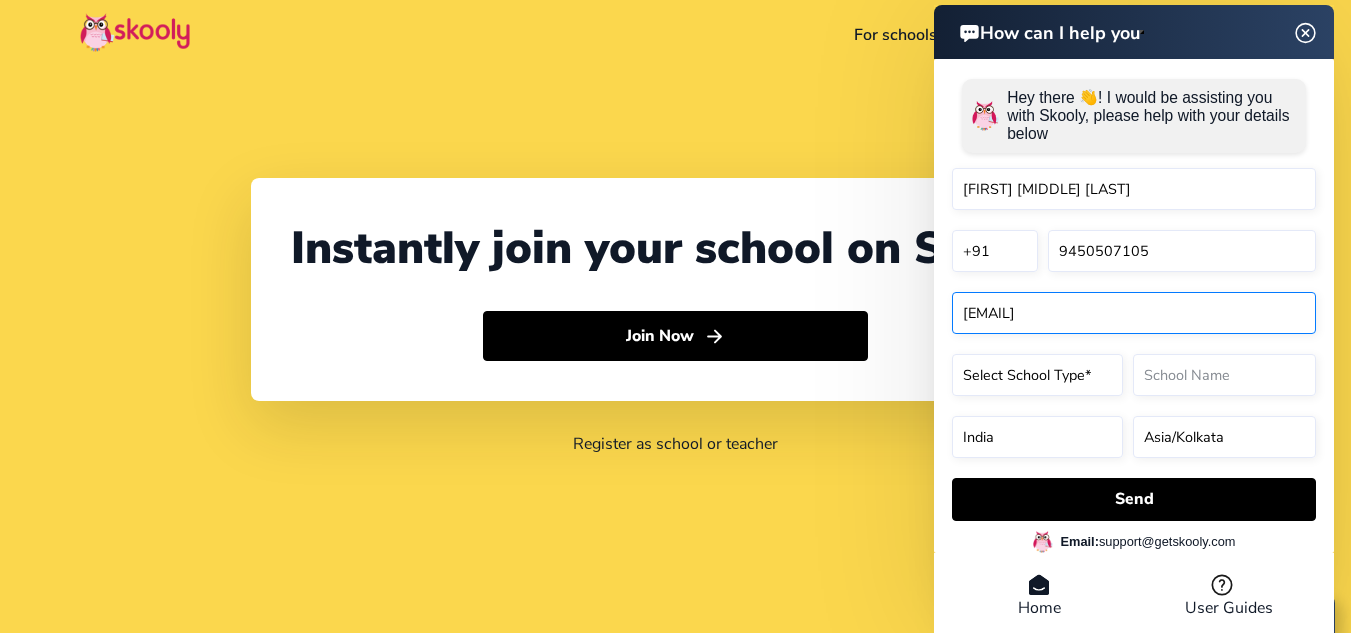 type on "bhaskarvm1289@gmail.com" 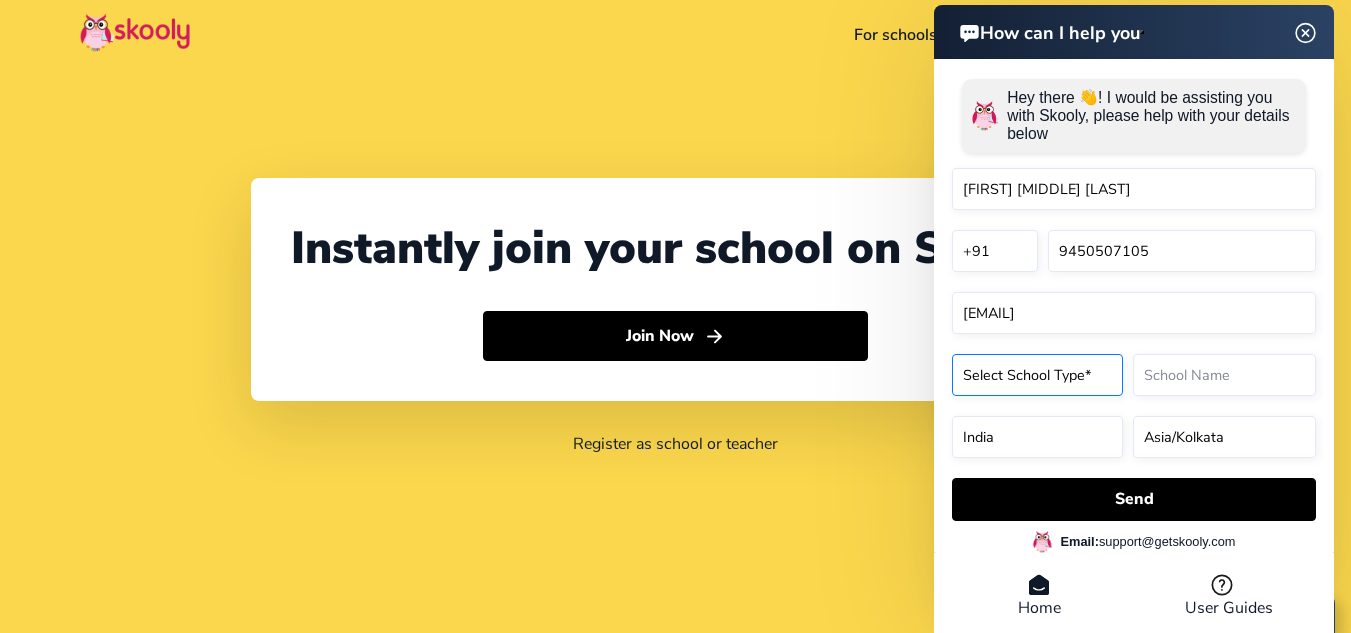 click on "Select School Type* Preschool Childcare K12 or primary school Academy Online school Coaching centre Music school Dance school Religious school Sports school  Tuition centre" at bounding box center (1037, 375) 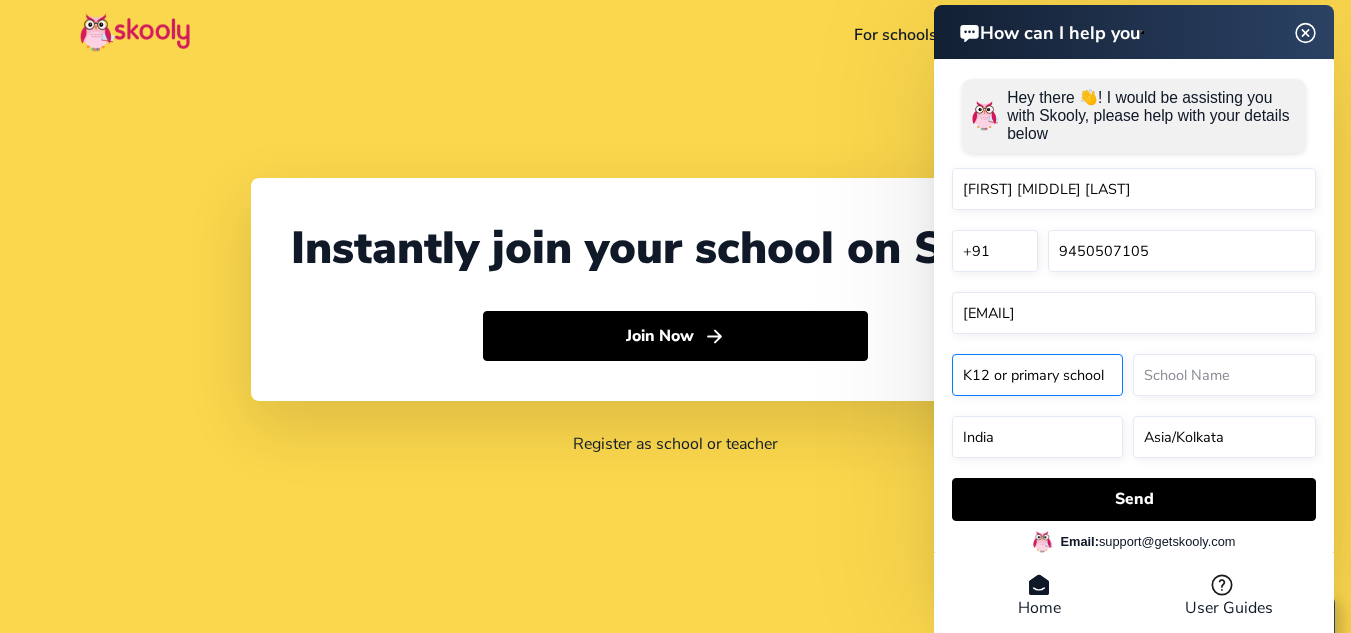 click on "Select School Type* Preschool Childcare K12 or primary school Academy Online school Coaching centre Music school Dance school Religious school Sports school  Tuition centre" at bounding box center (1037, 375) 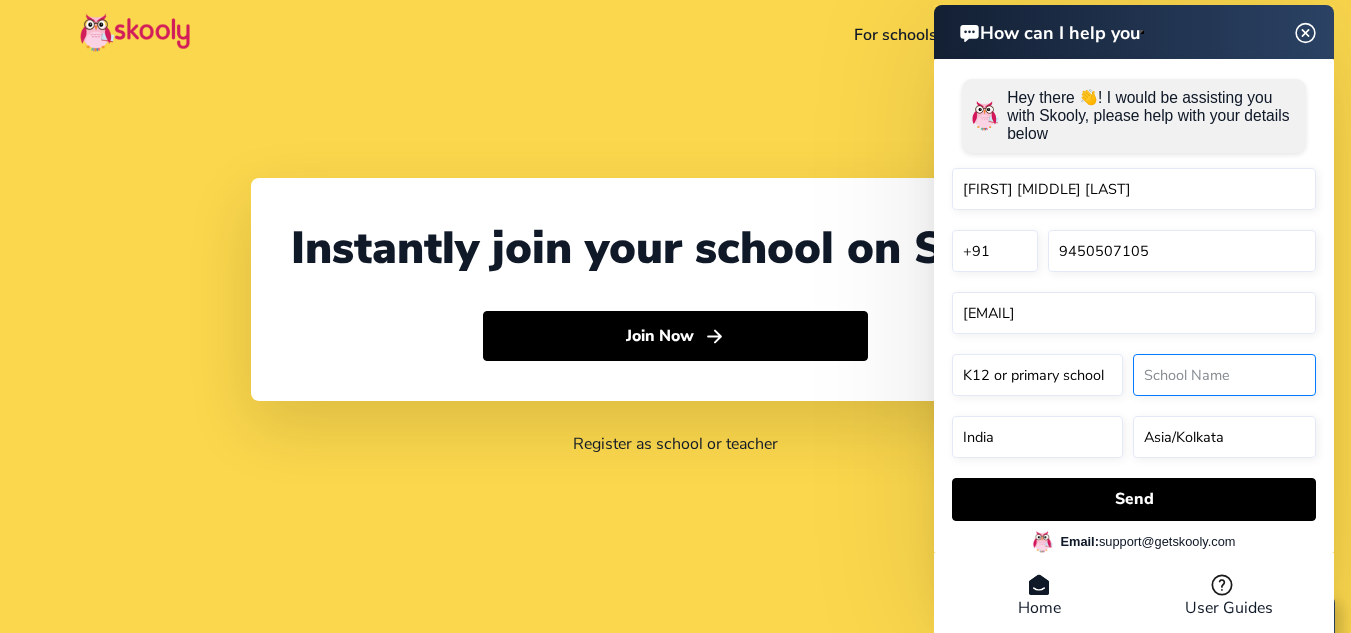 click at bounding box center [1224, 375] 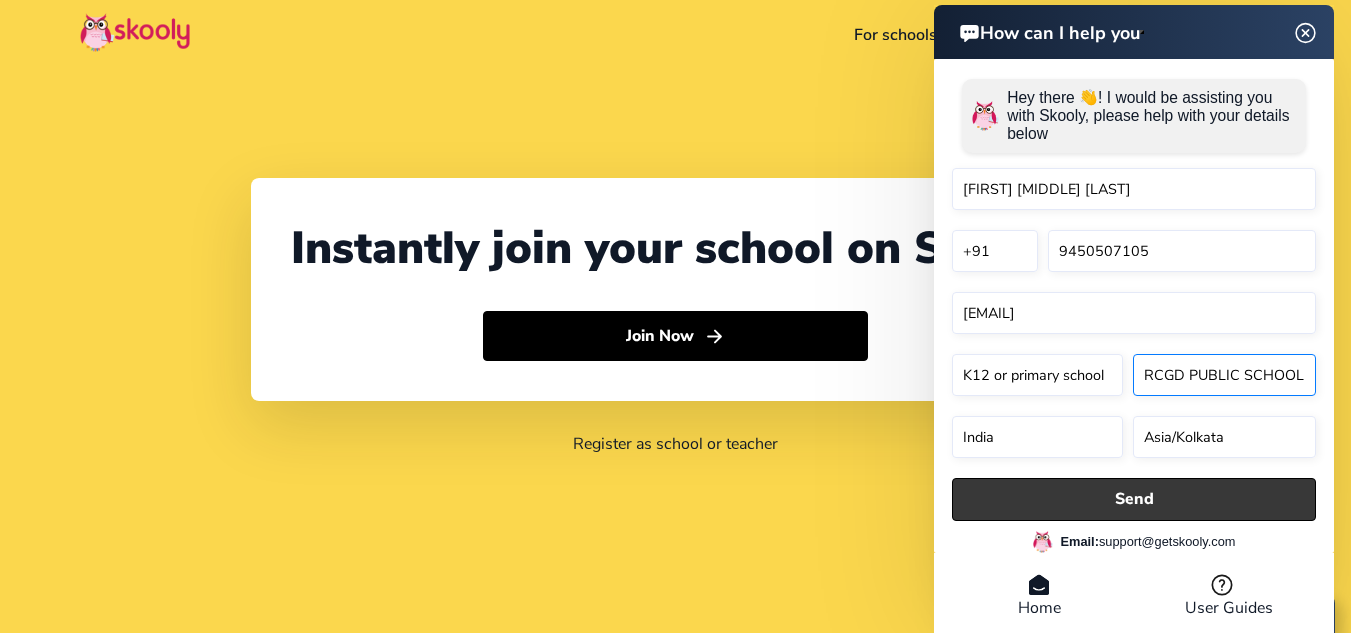 type on "RCGD PUBLIC SCHOOL" 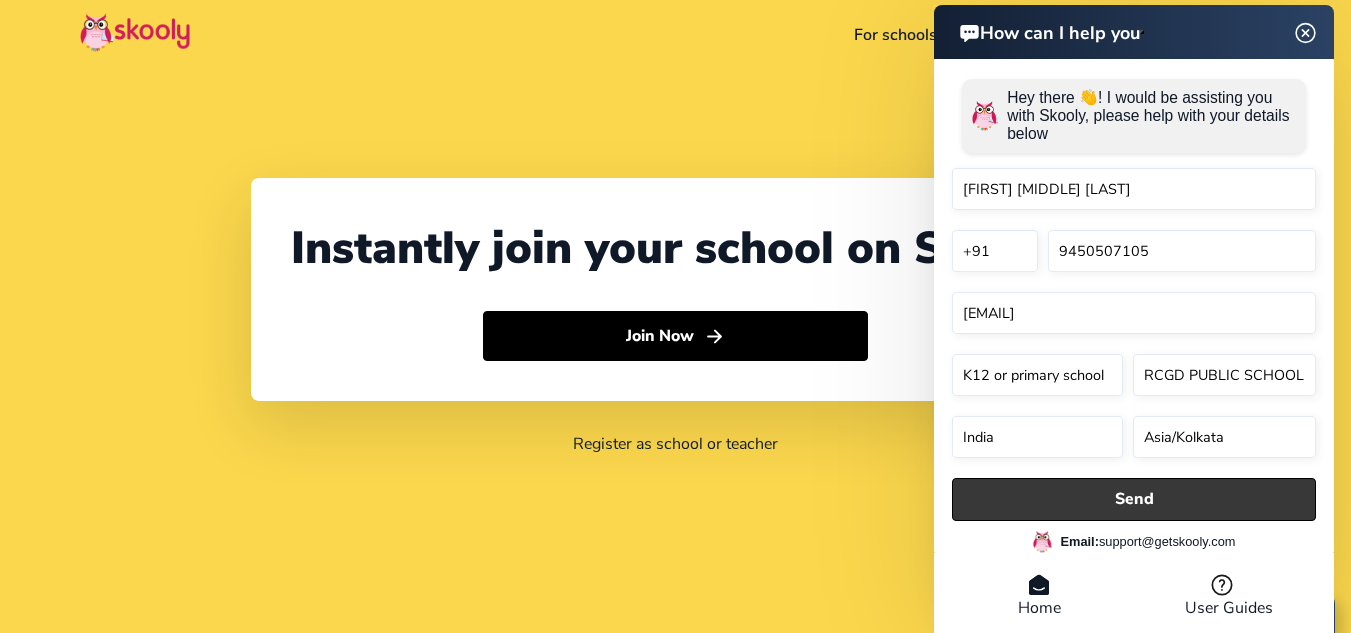 click on "Send" at bounding box center [1134, 499] 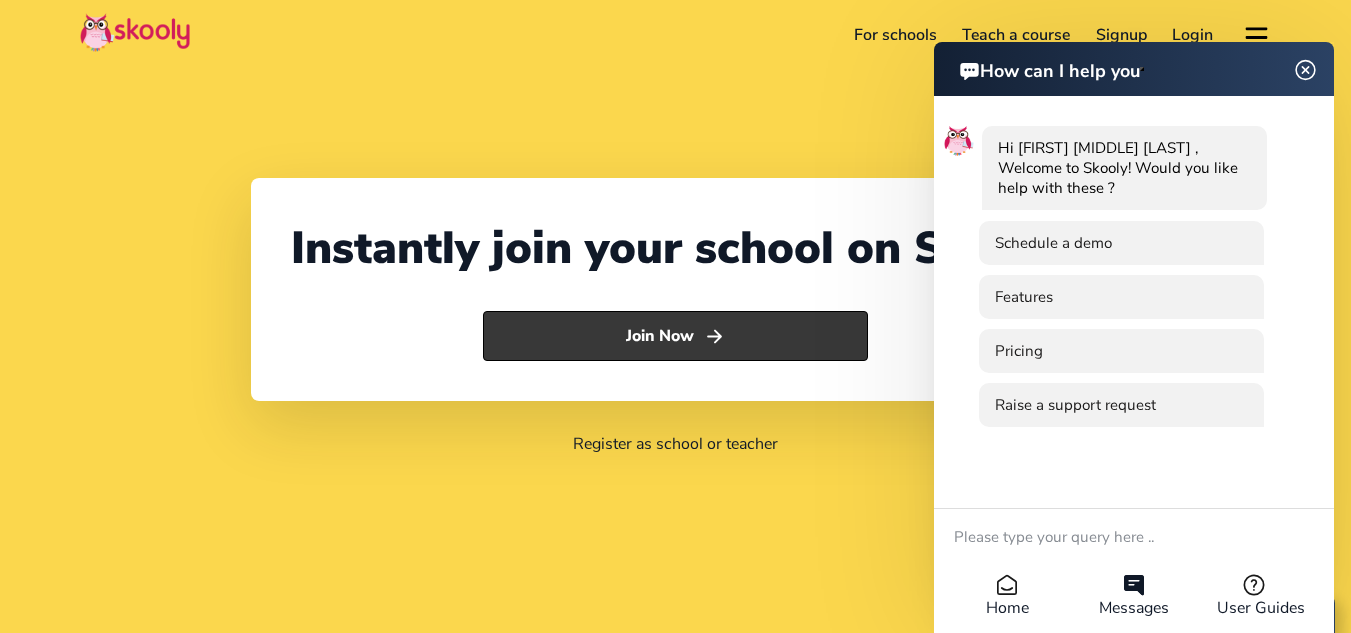click on "Join Now" 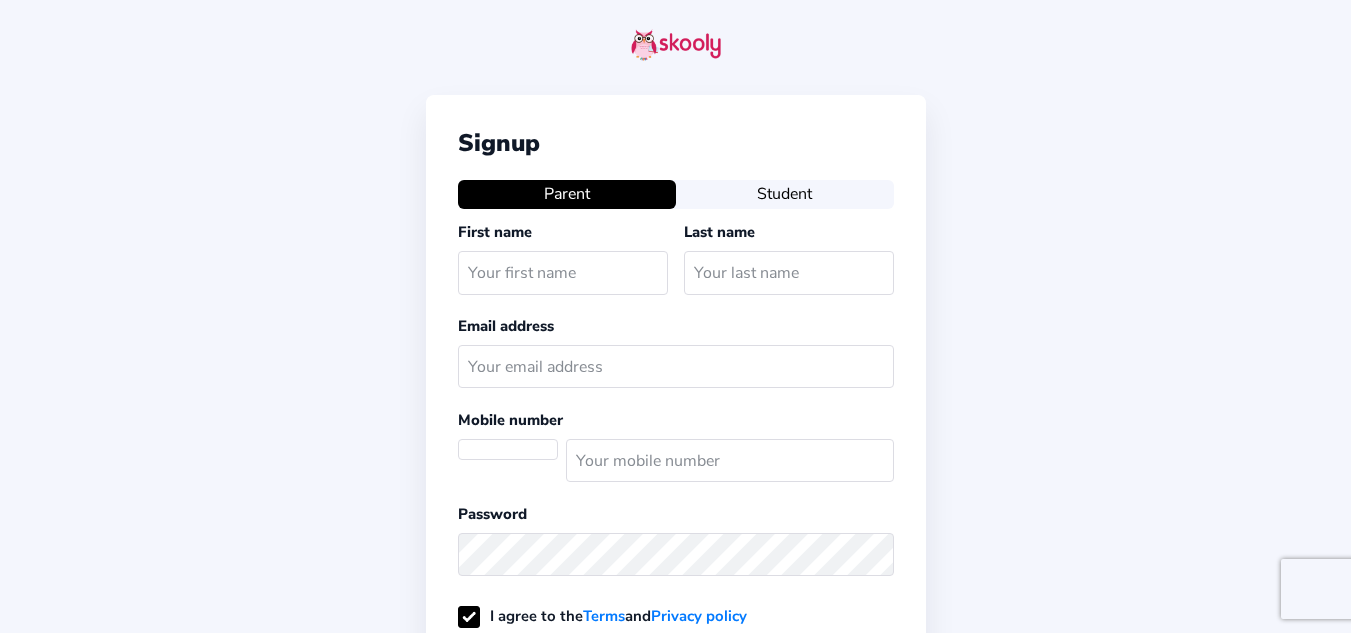 select on "IN" 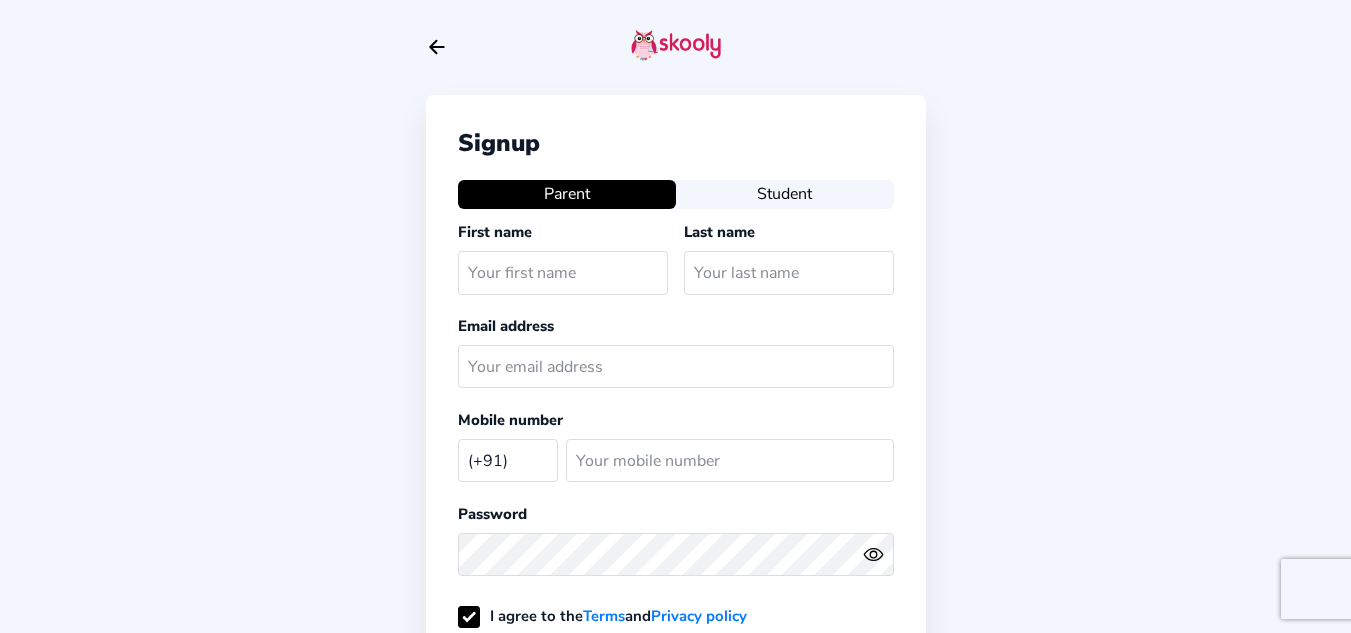 select on "IN" 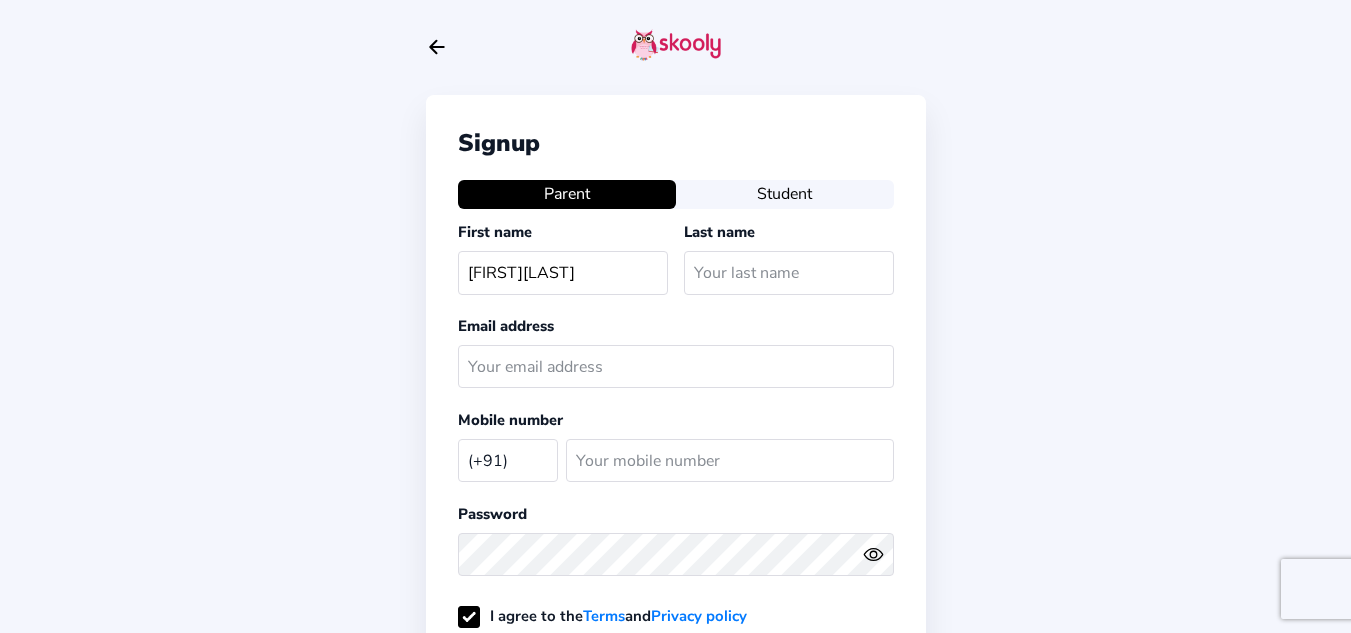 scroll, scrollTop: 0, scrollLeft: 0, axis: both 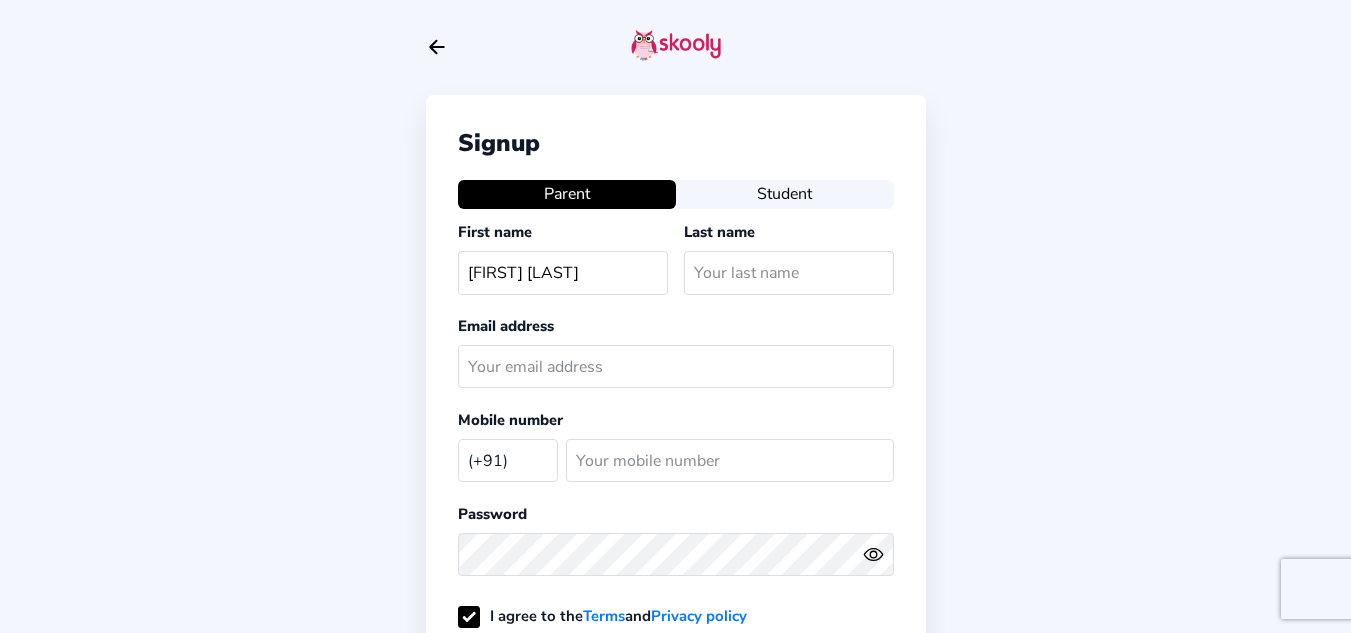 type on "BHASKAR VARDHAN" 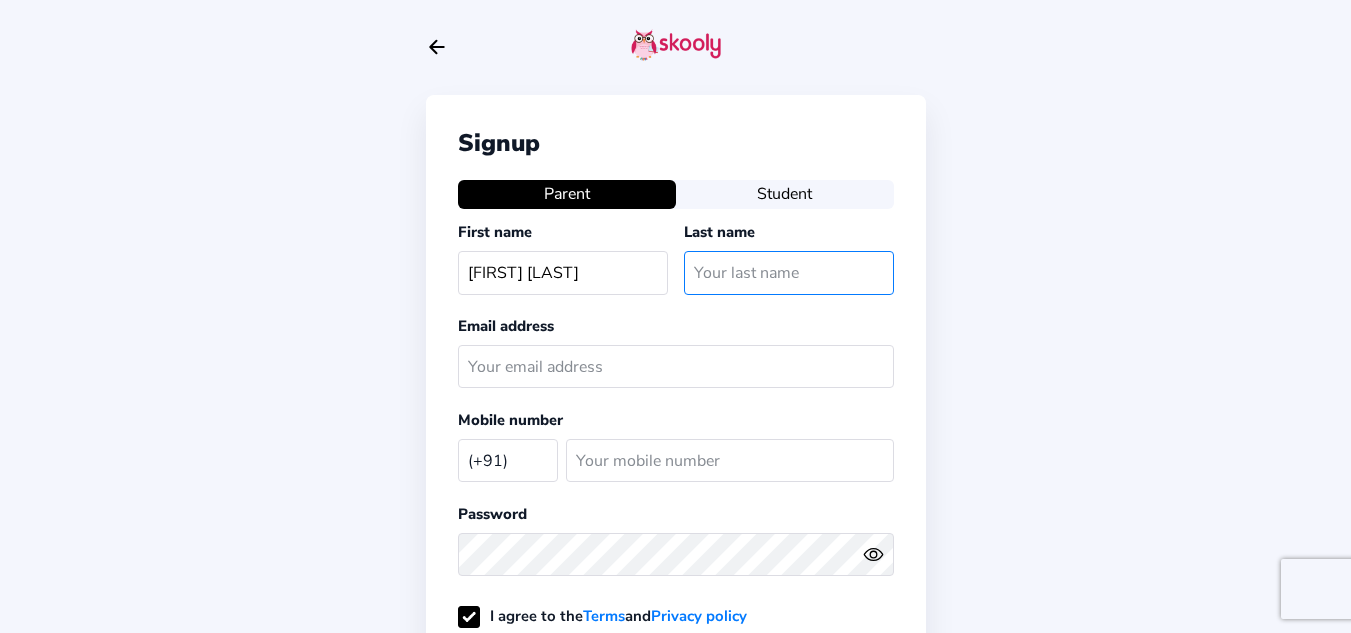 click 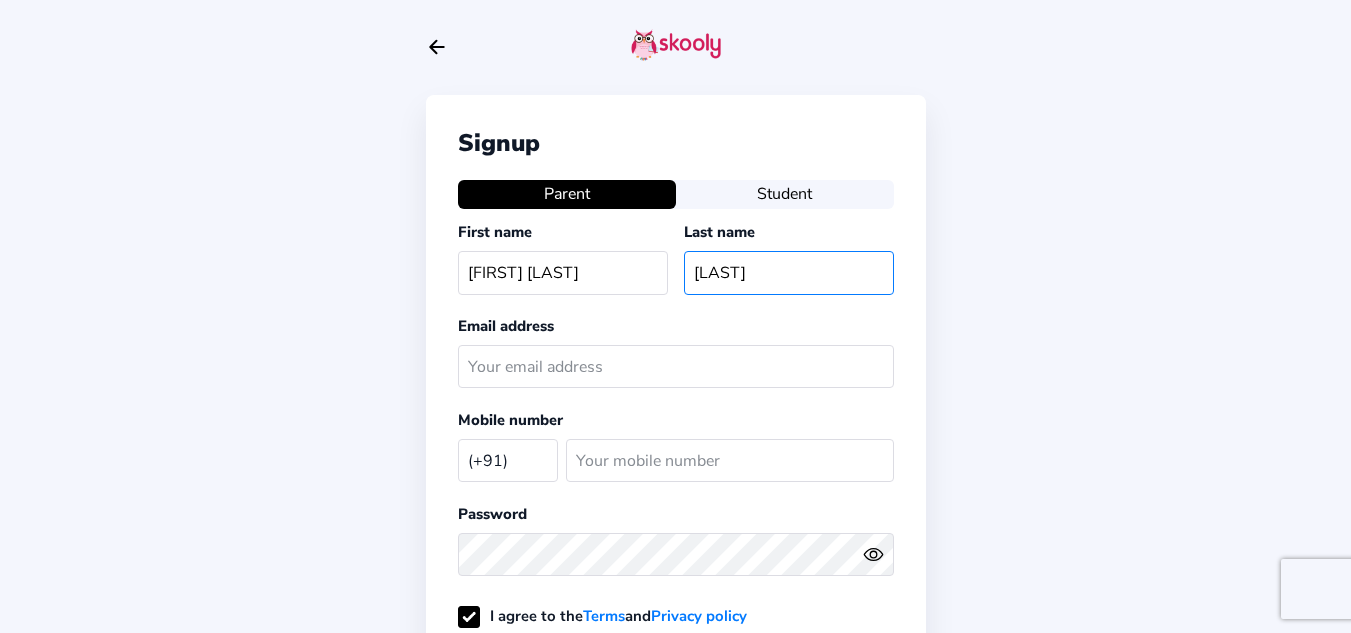 type on "MISHRA" 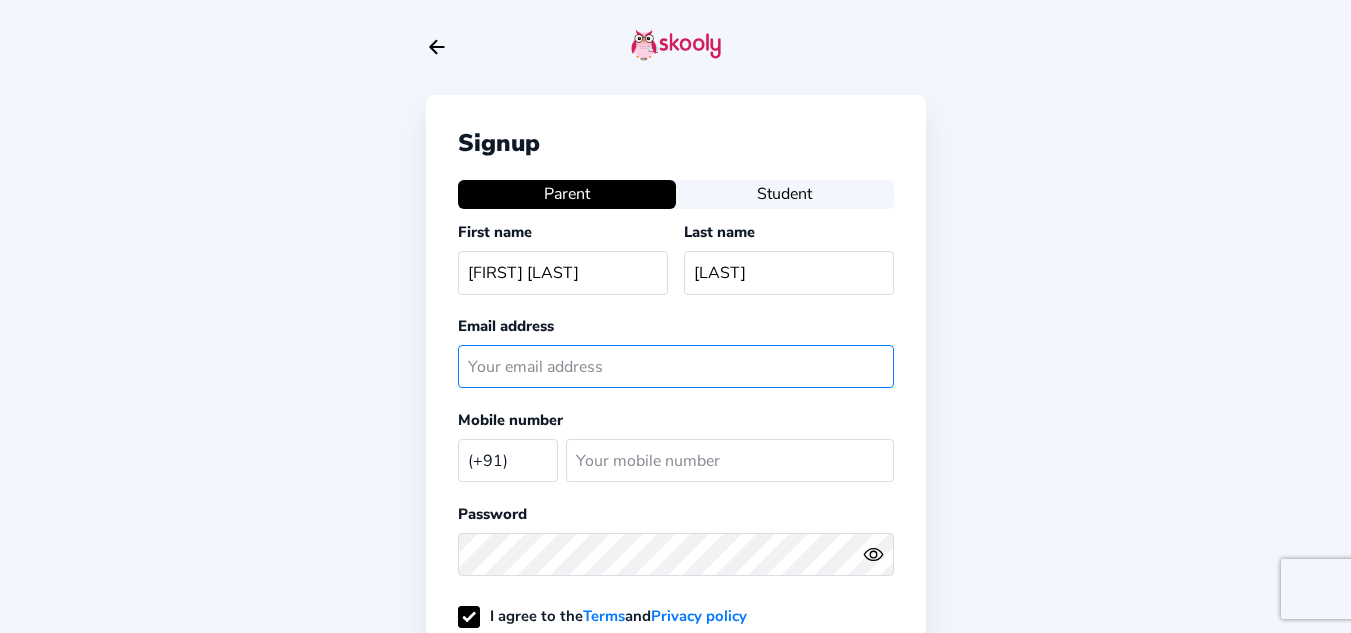 click 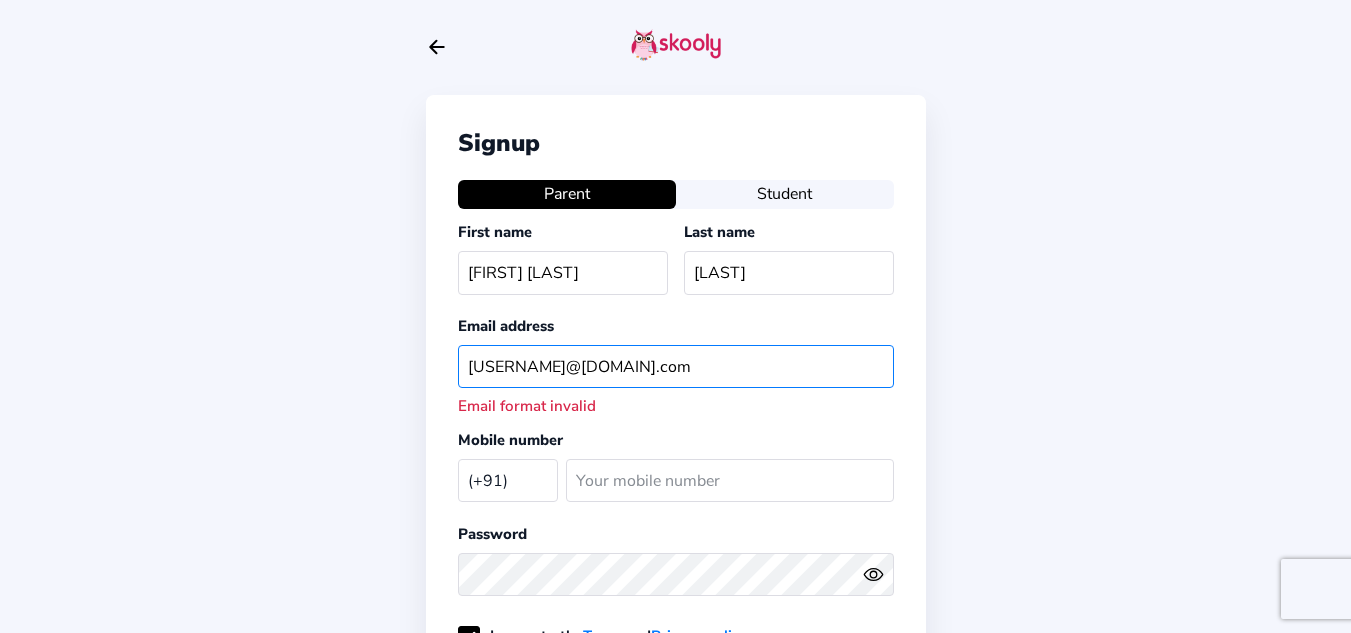 type on "BHASKARVM1289@GMAIL.COM" 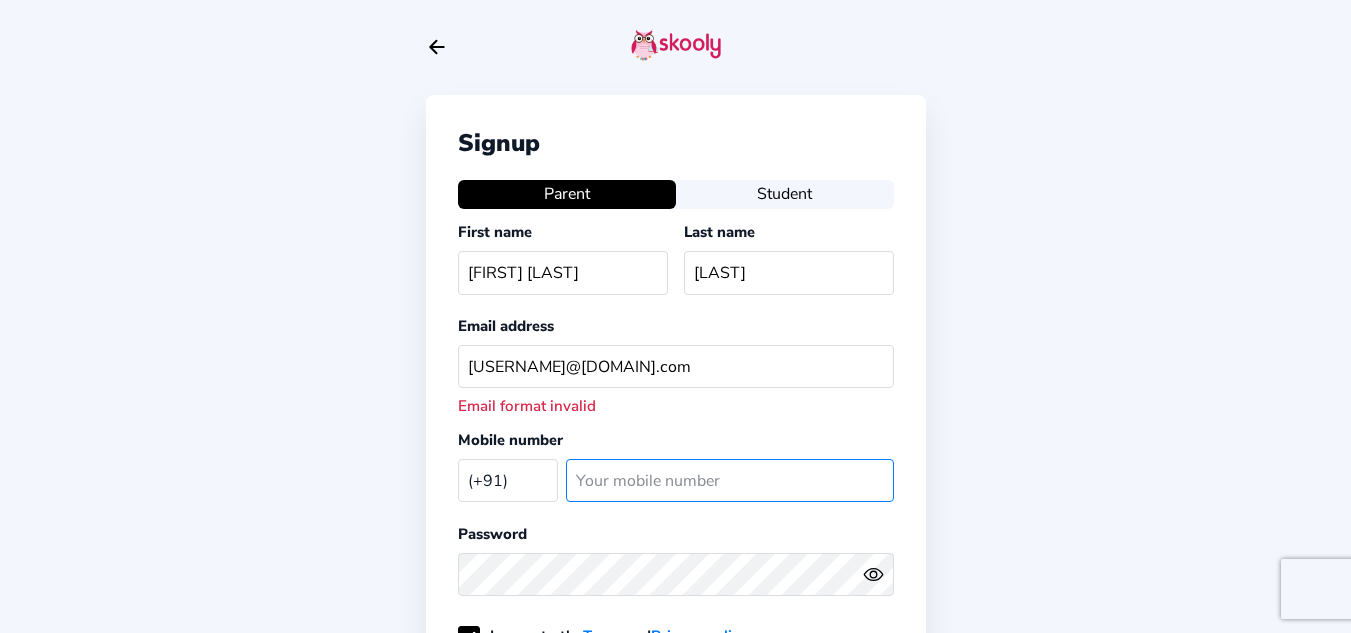 click 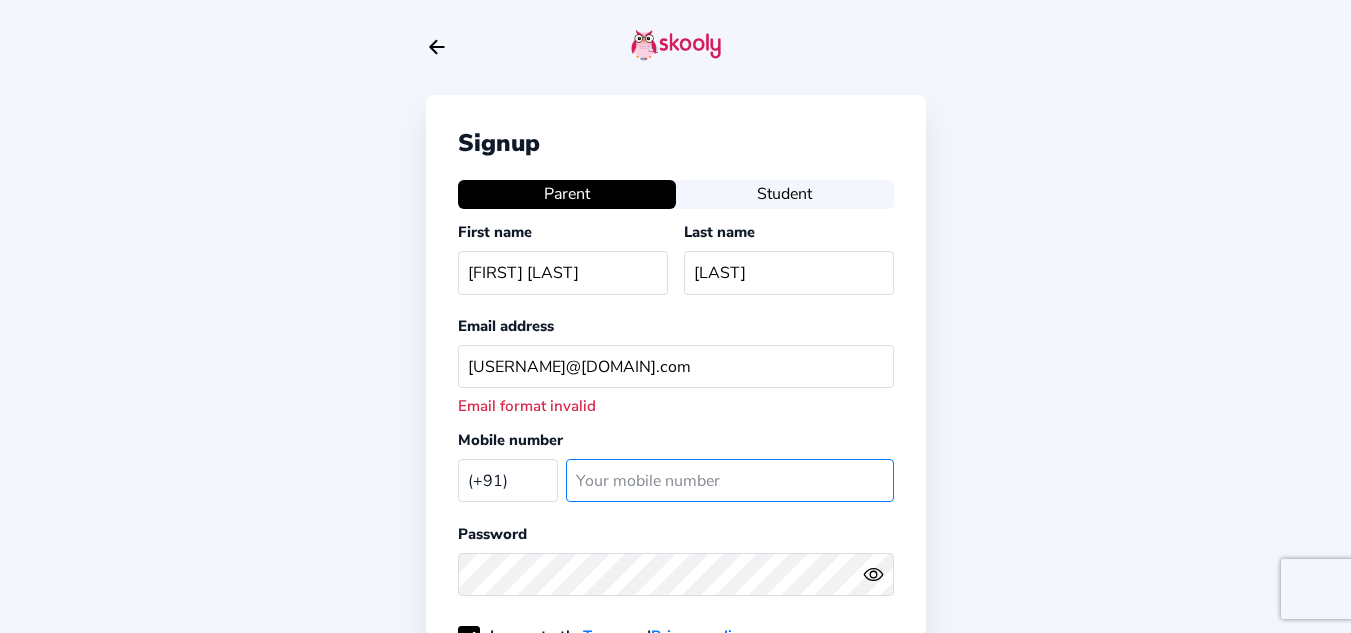 type on "9450507105" 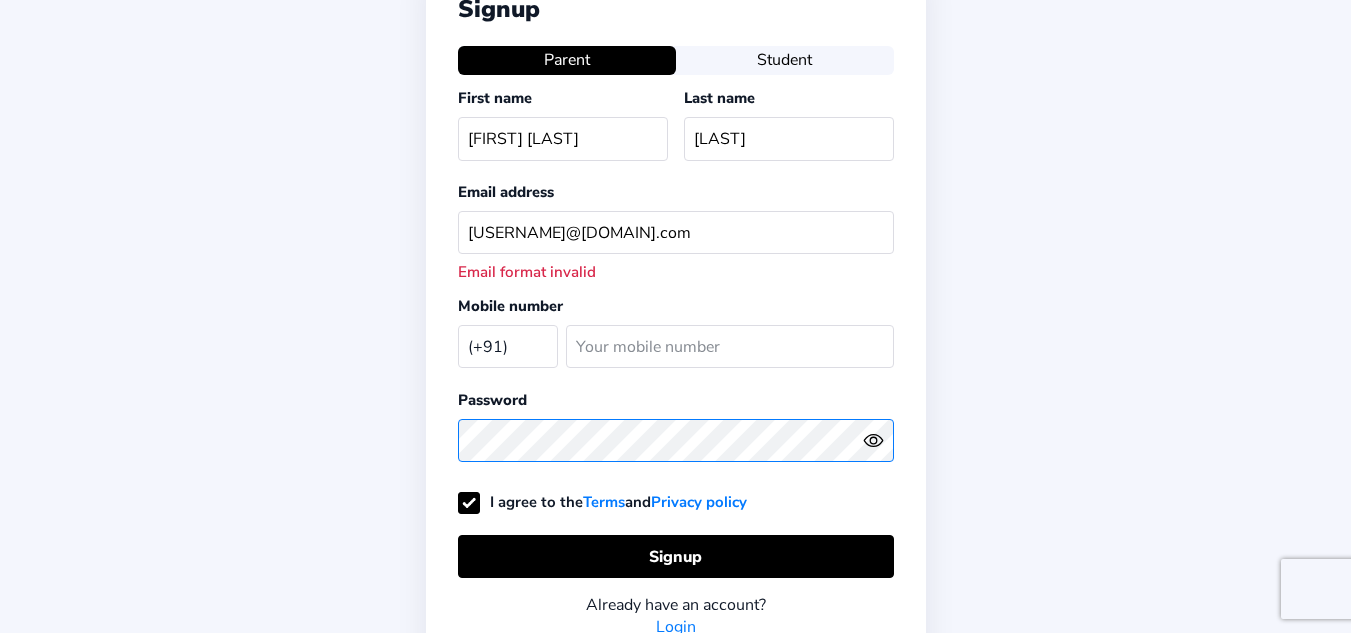 scroll, scrollTop: 149, scrollLeft: 0, axis: vertical 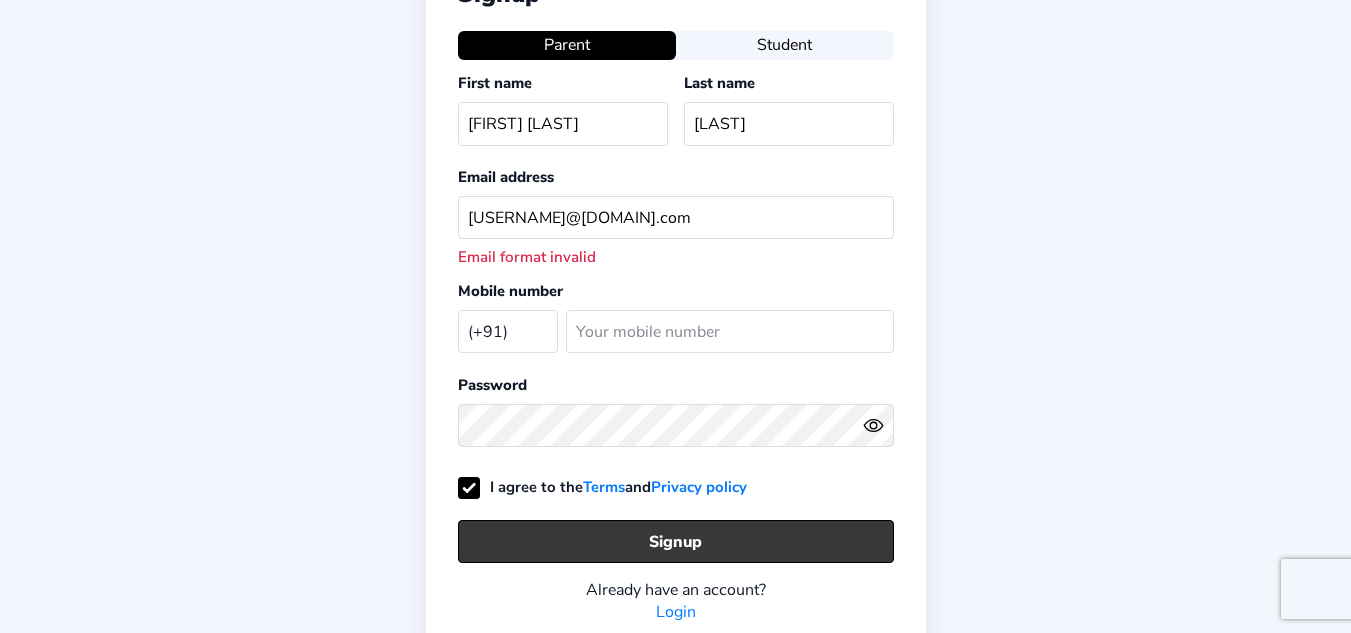 click on "Signup" 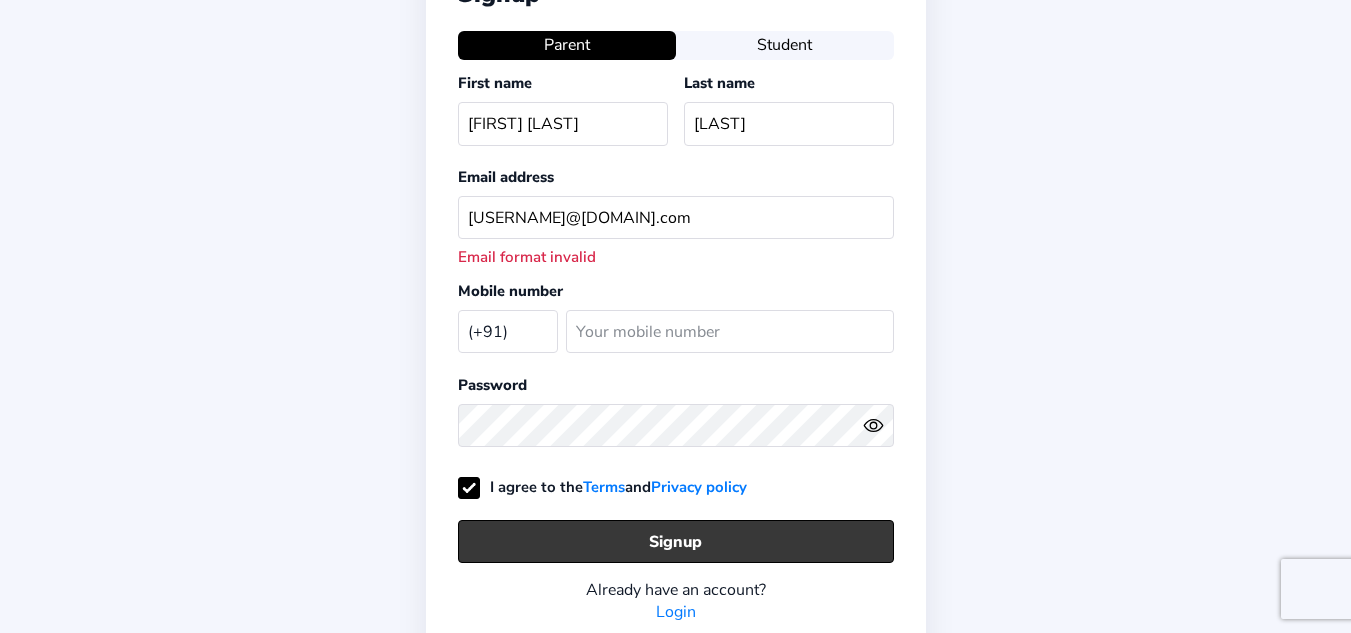click on "Signup" 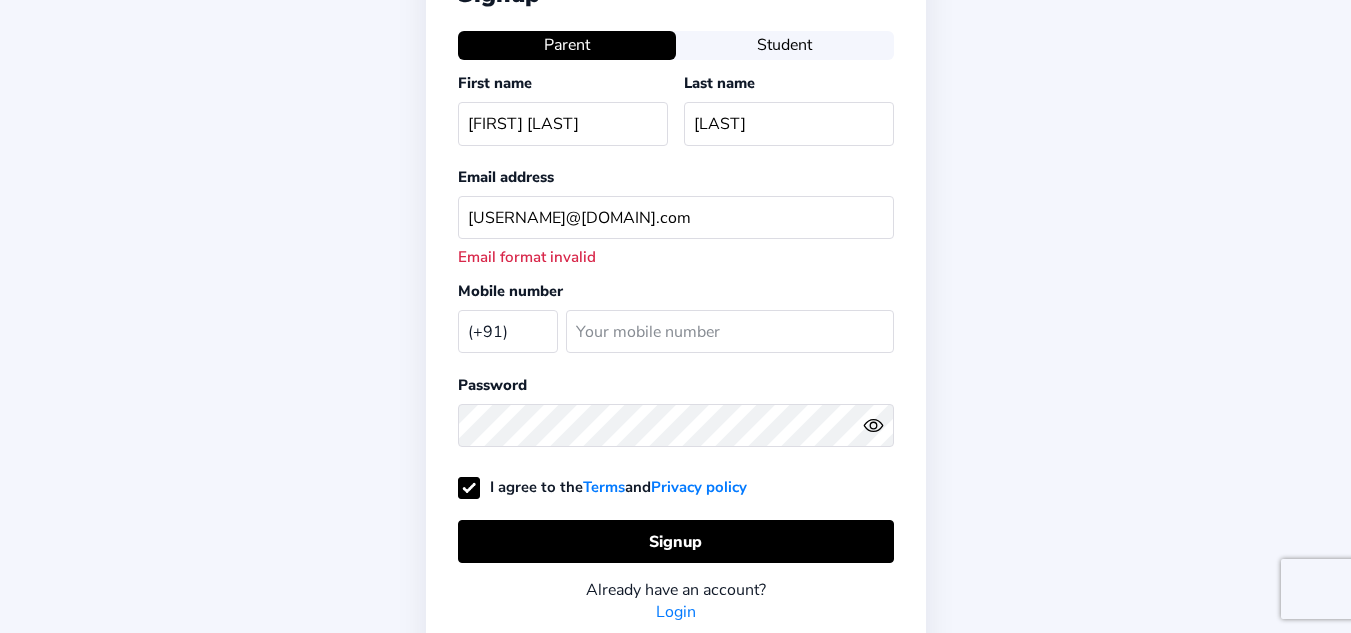 click 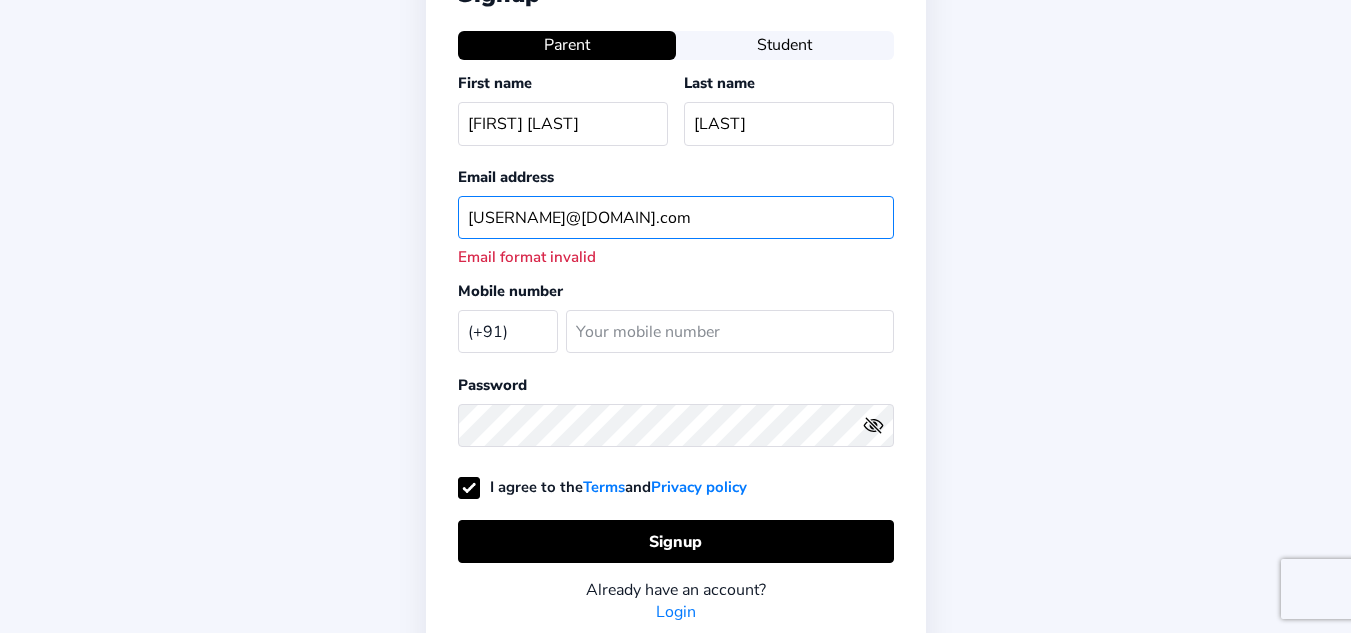 click on "BHASKARVM1289@GMAIL.COM" 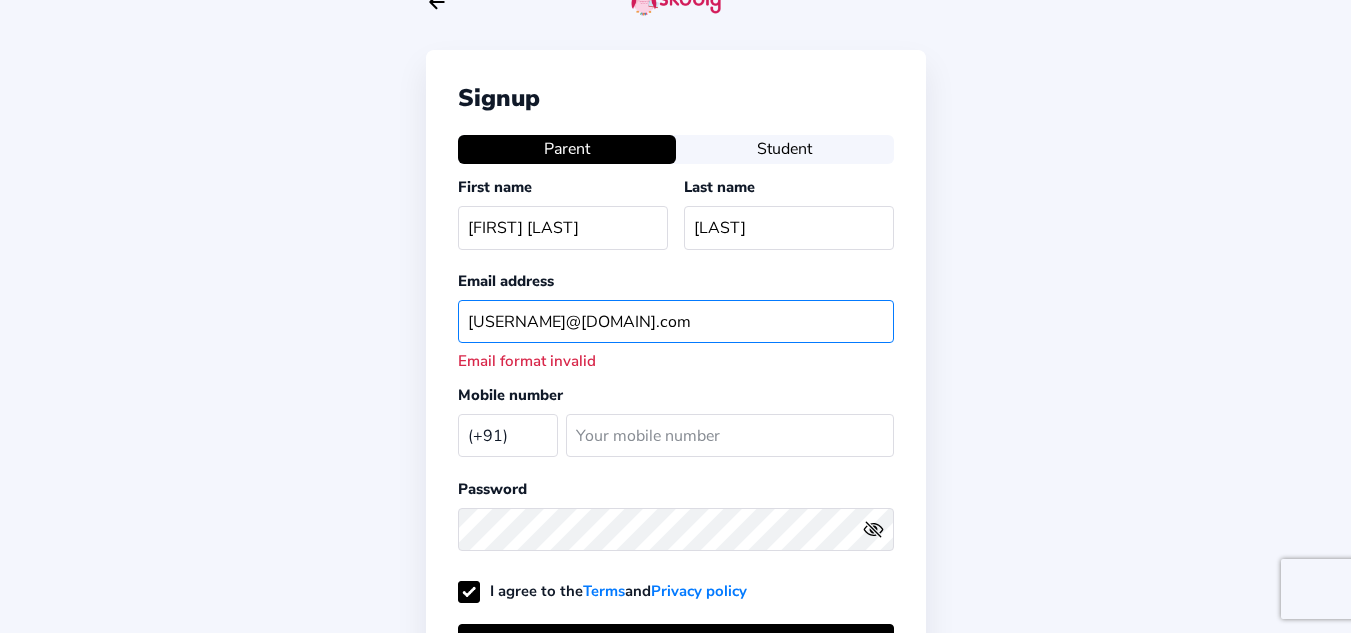 scroll, scrollTop: 0, scrollLeft: 0, axis: both 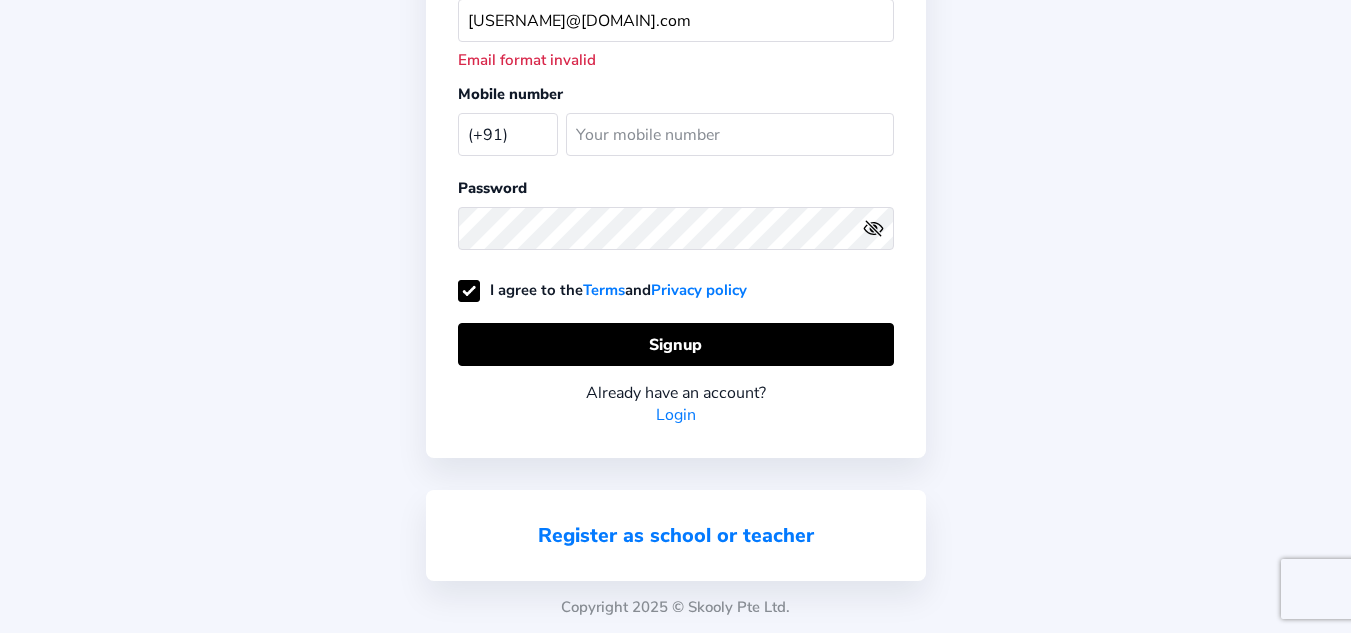 click on "Register as school or teacher" 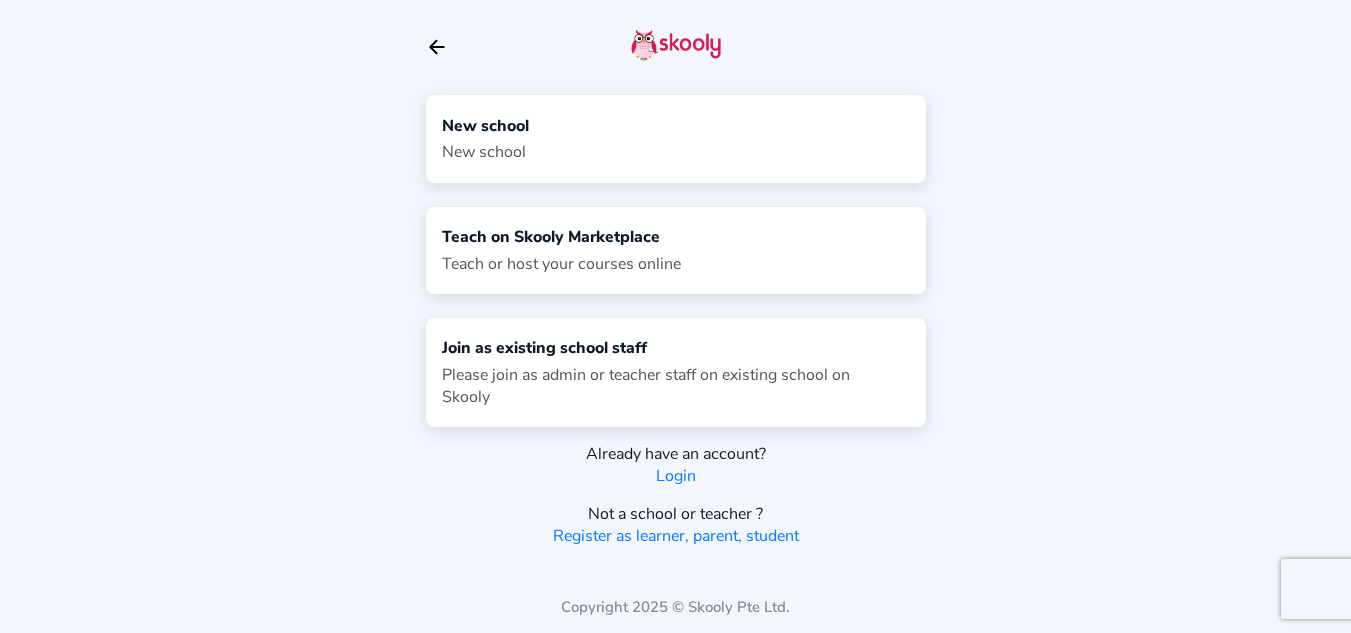 scroll, scrollTop: 0, scrollLeft: 0, axis: both 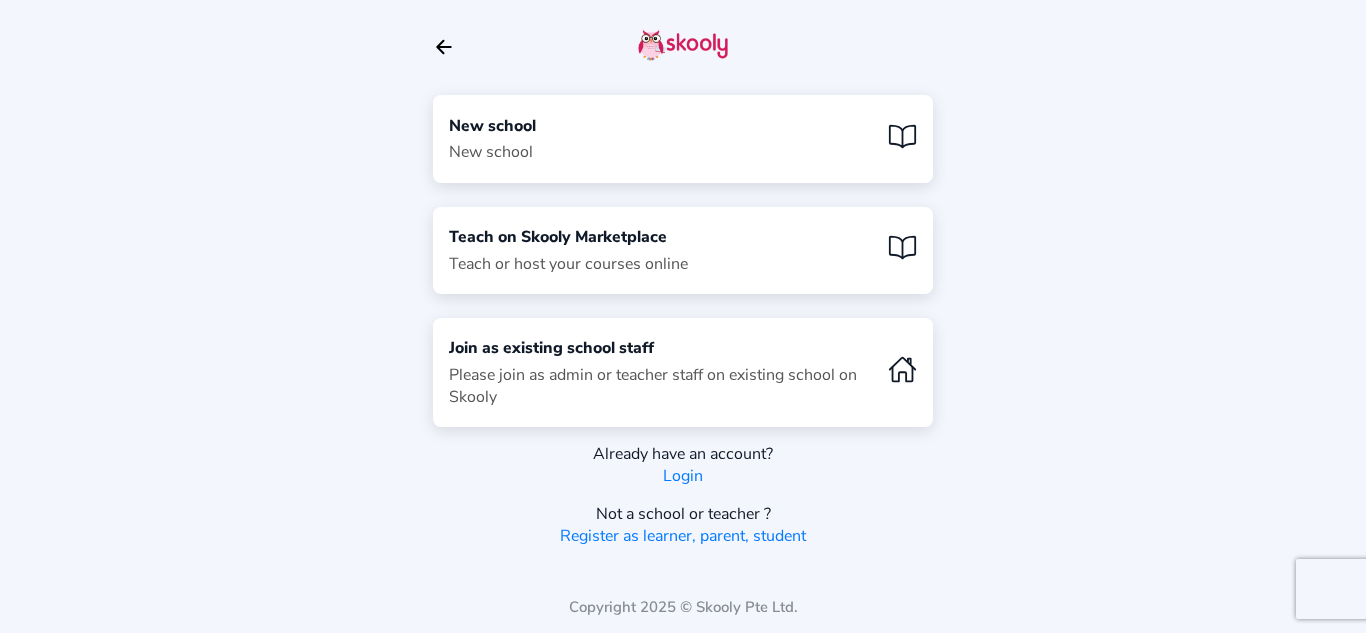 click on "New school  New school" 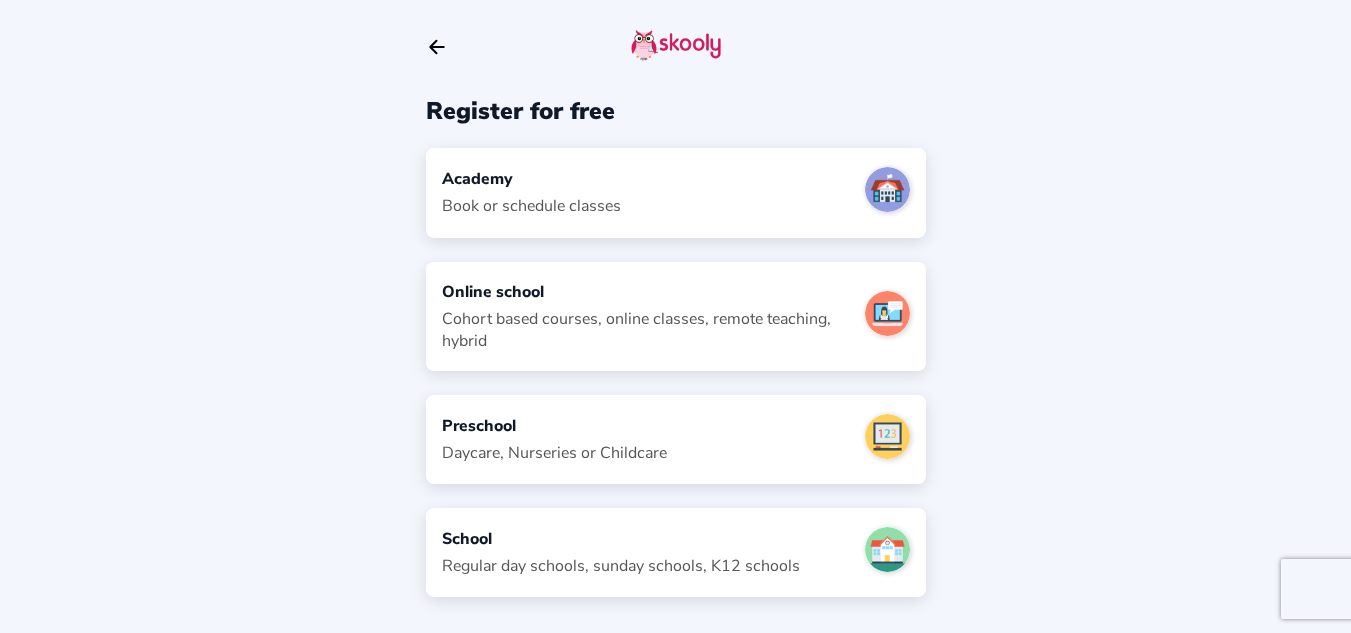 click on "School" 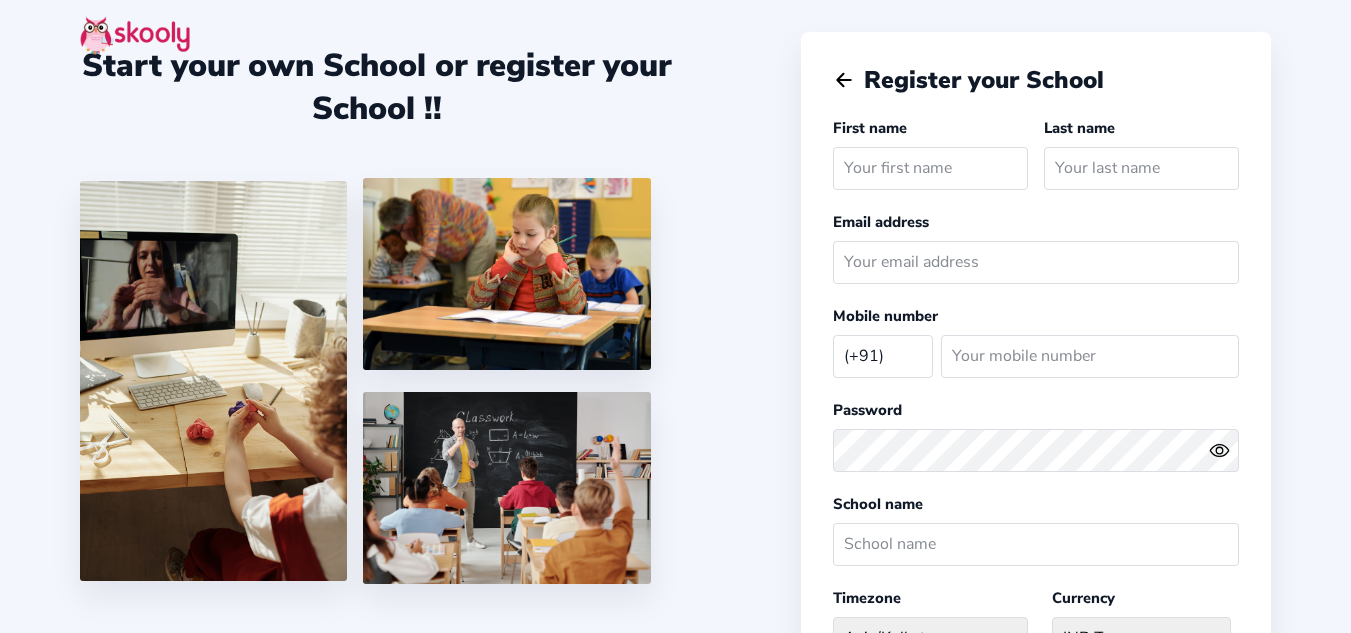 select on "IN" 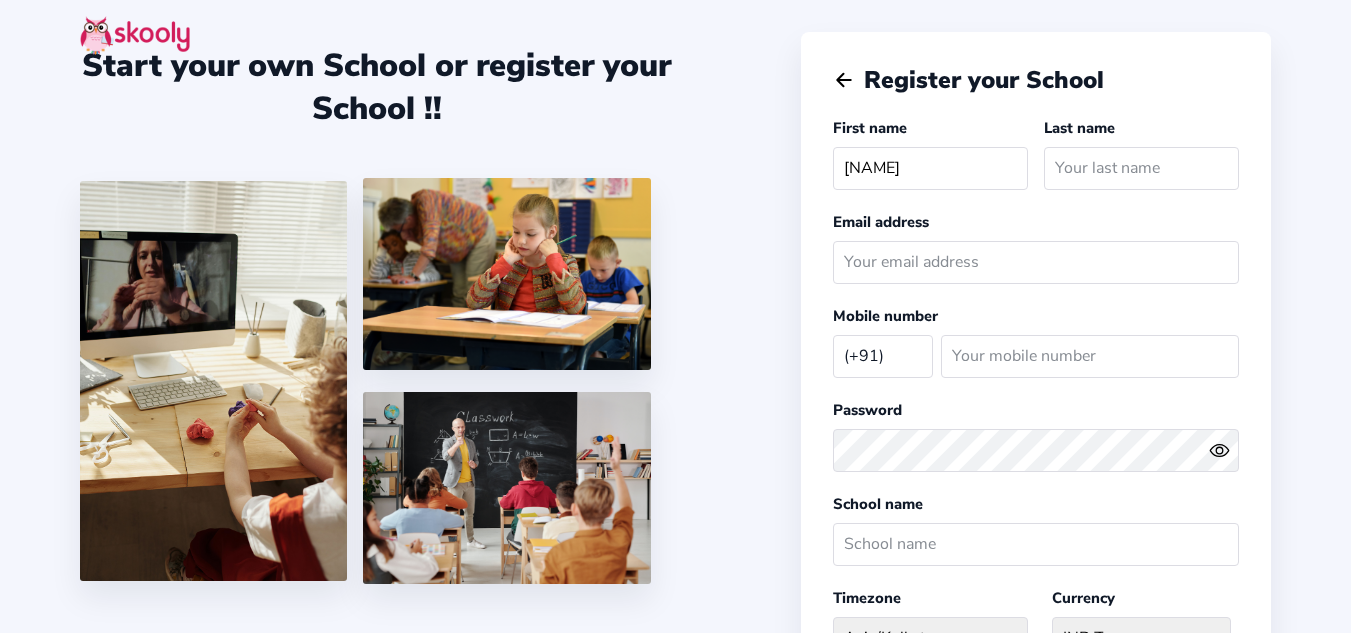 type on "BHASKAR VARDHAN" 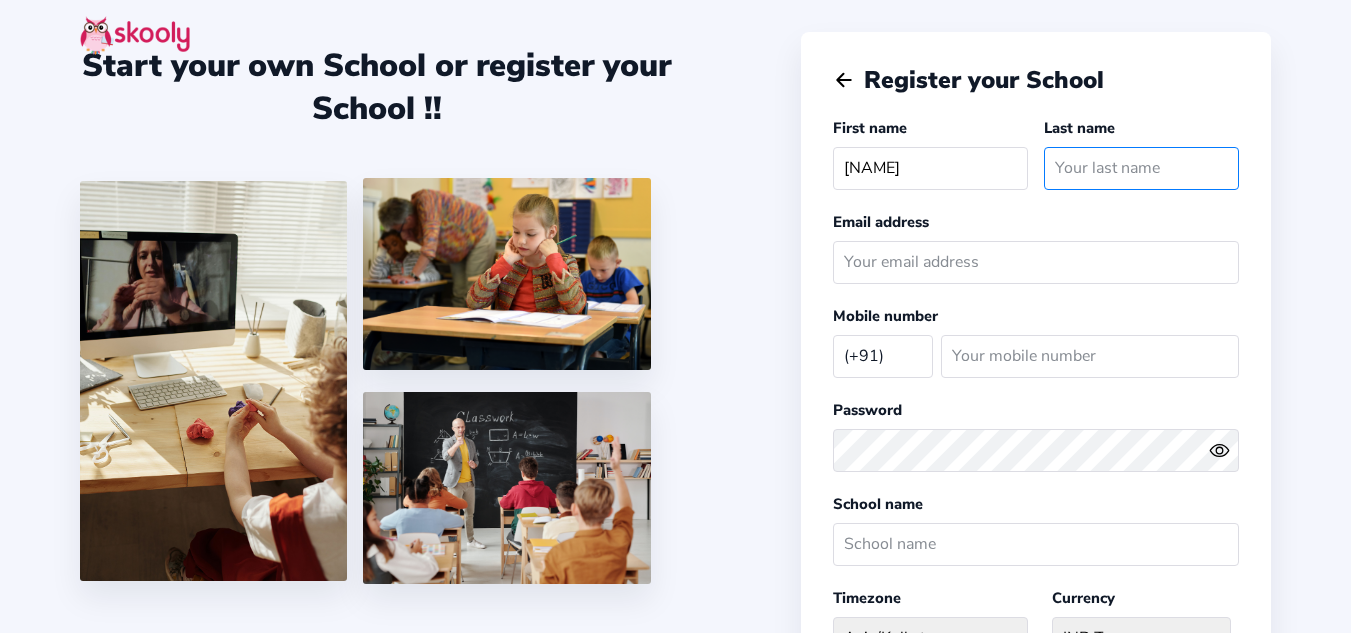 click 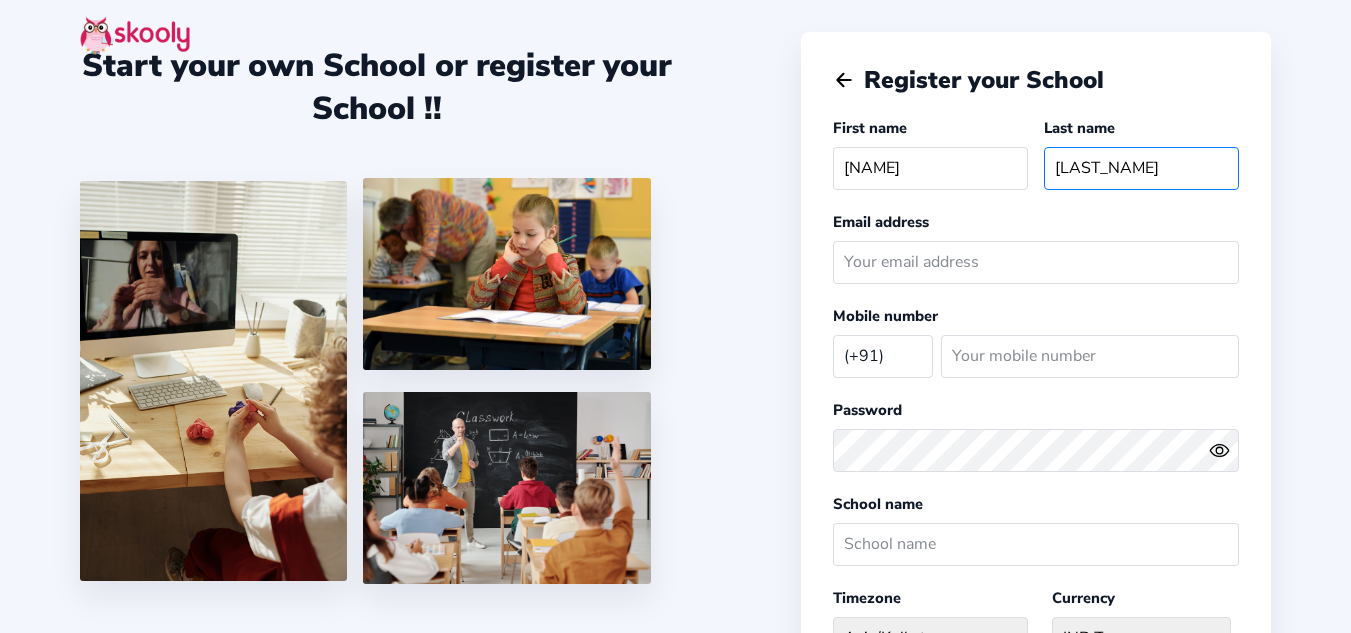 type on "MISHRA" 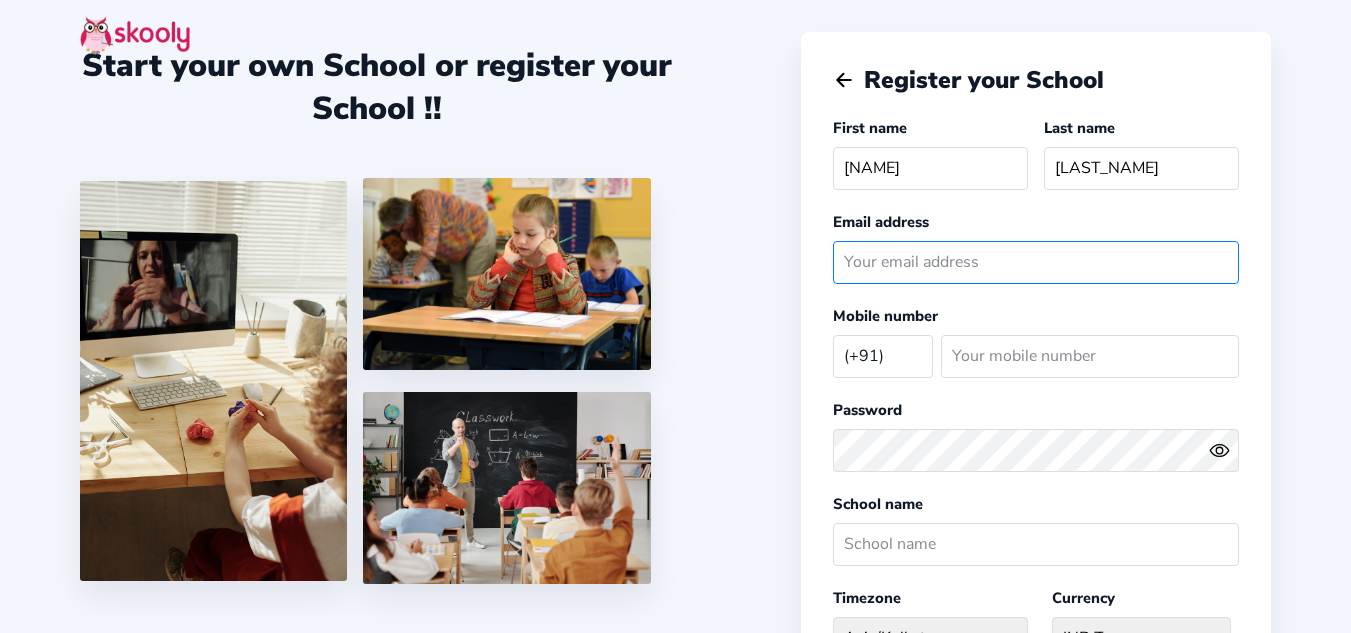 click 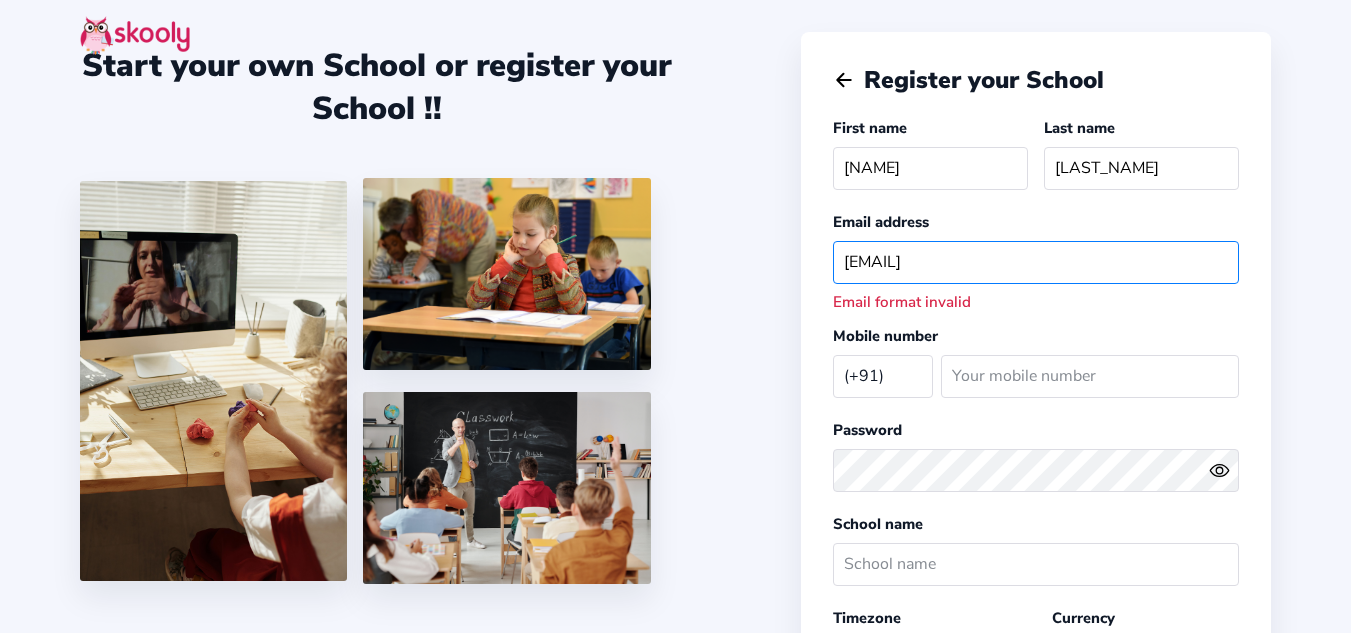 click on "BHASKARVM1289@GMIAL.COM" 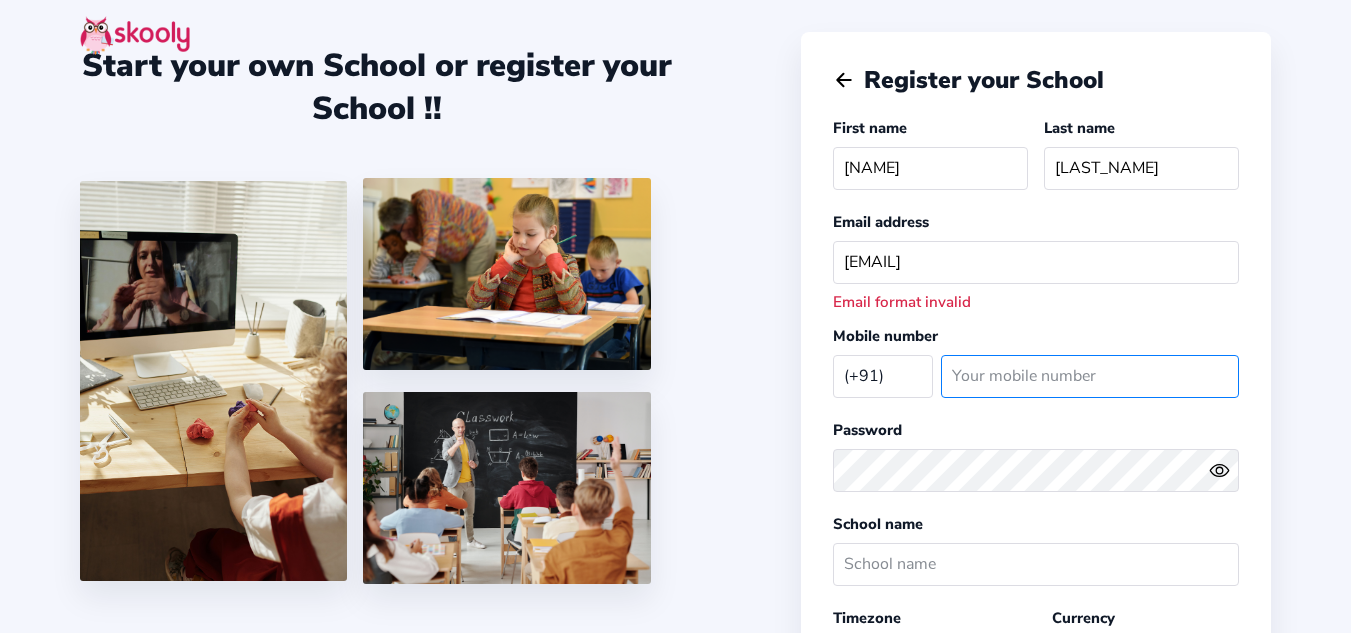 click 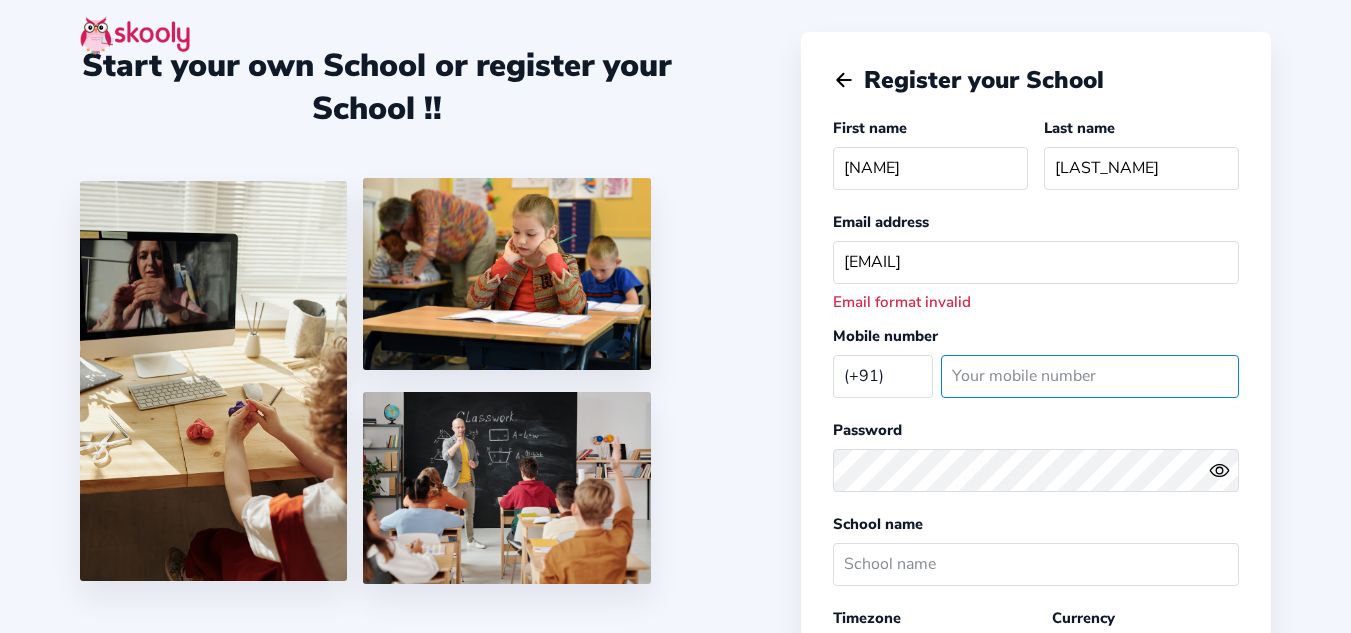 type on "9450507105" 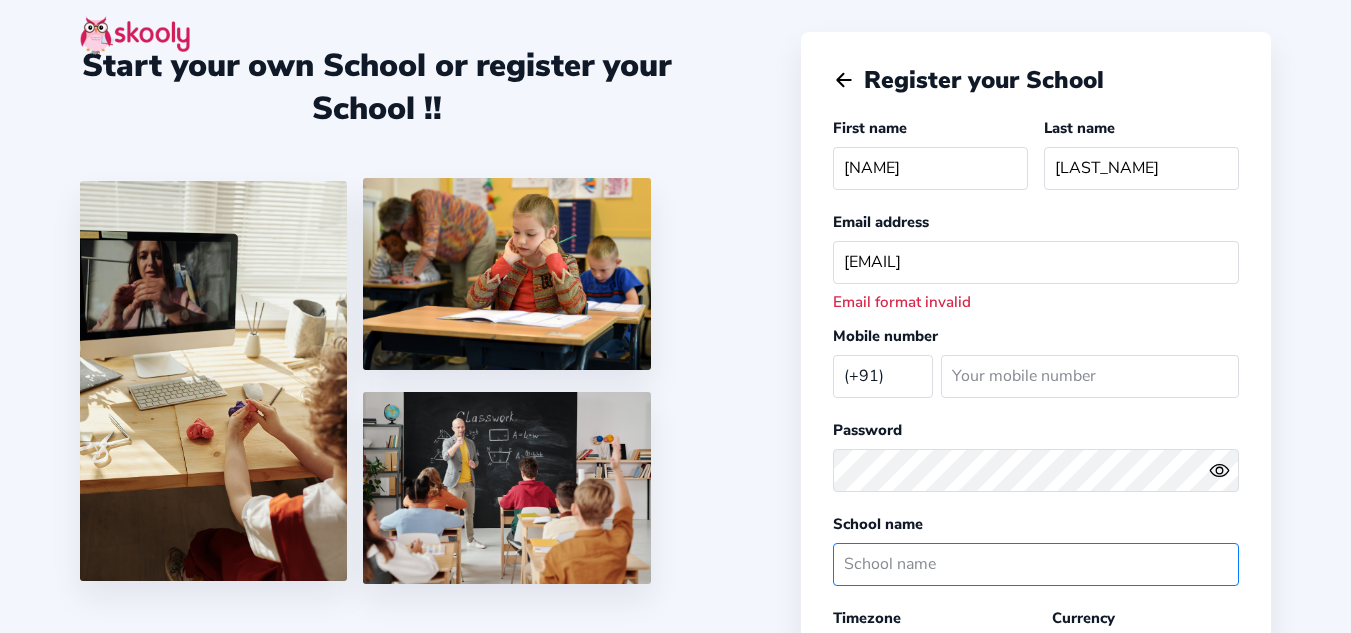 click 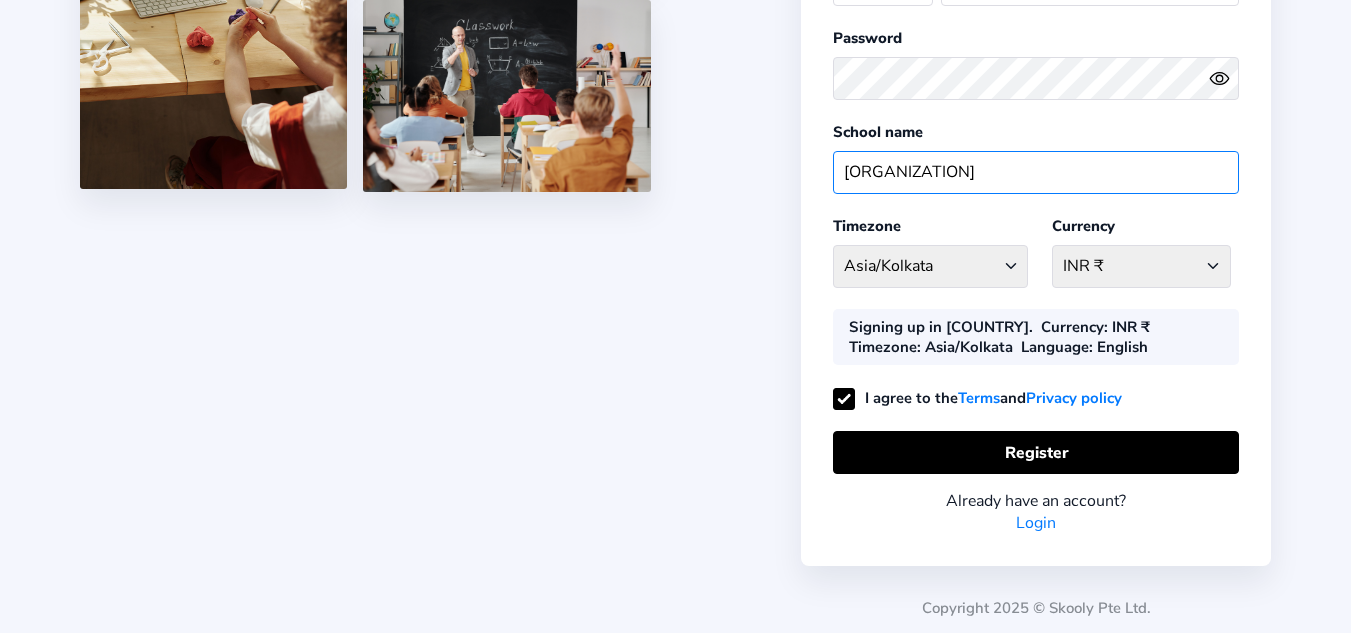 scroll, scrollTop: 393, scrollLeft: 0, axis: vertical 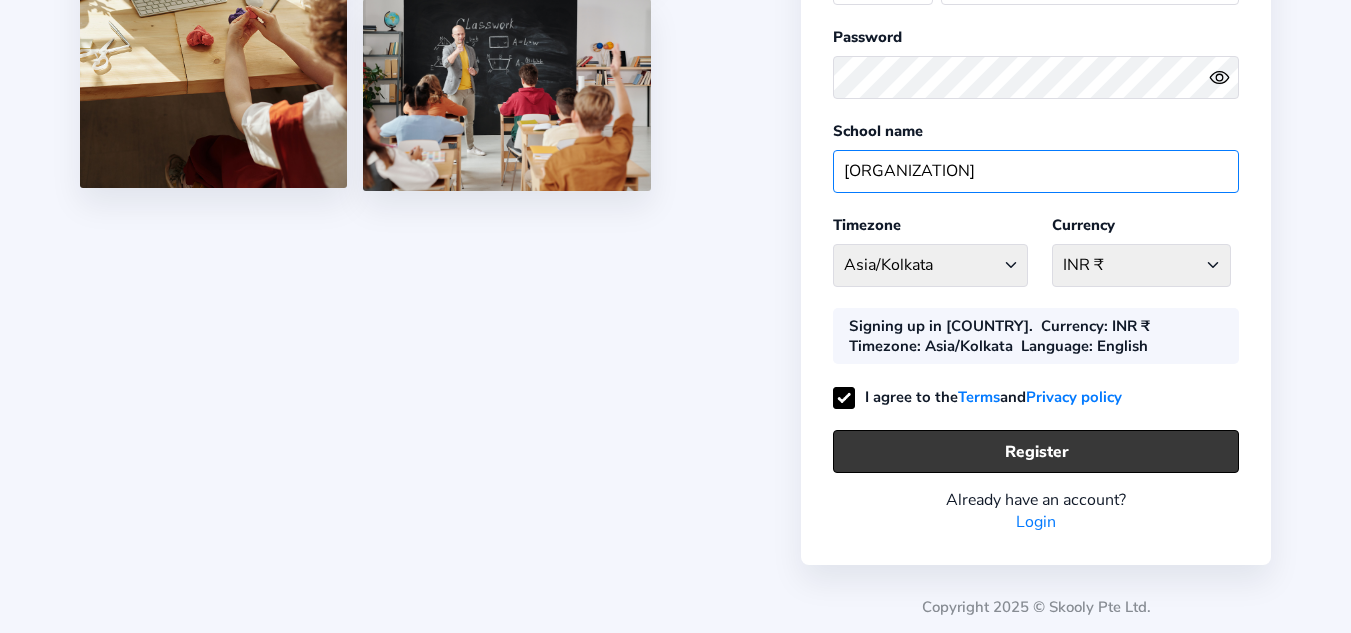 type on "RCGDPUBLICSCHOOL" 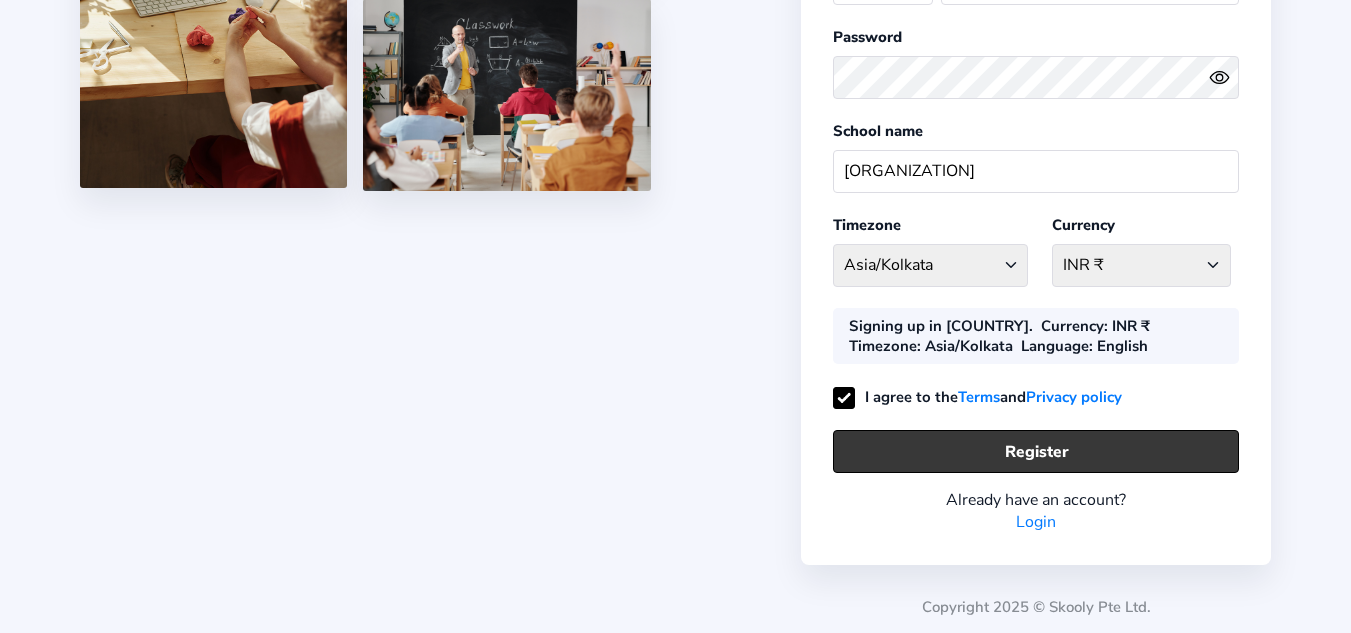 click on "Register" 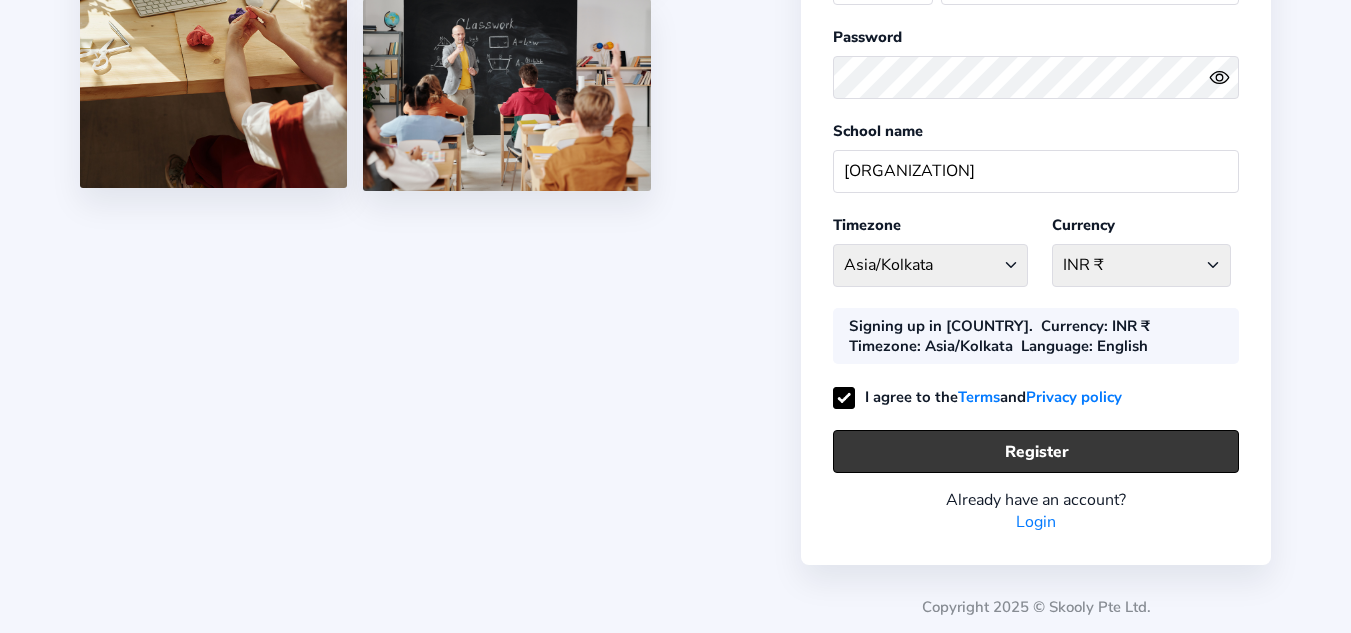 type 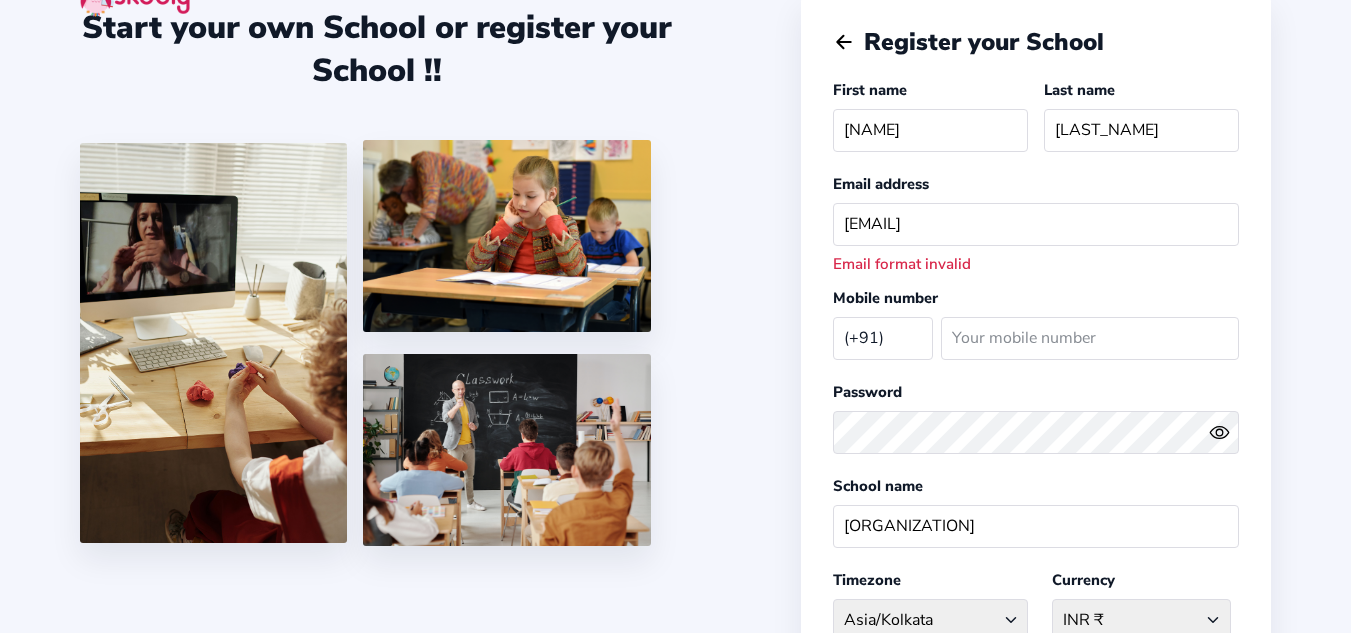 scroll, scrollTop: 33, scrollLeft: 0, axis: vertical 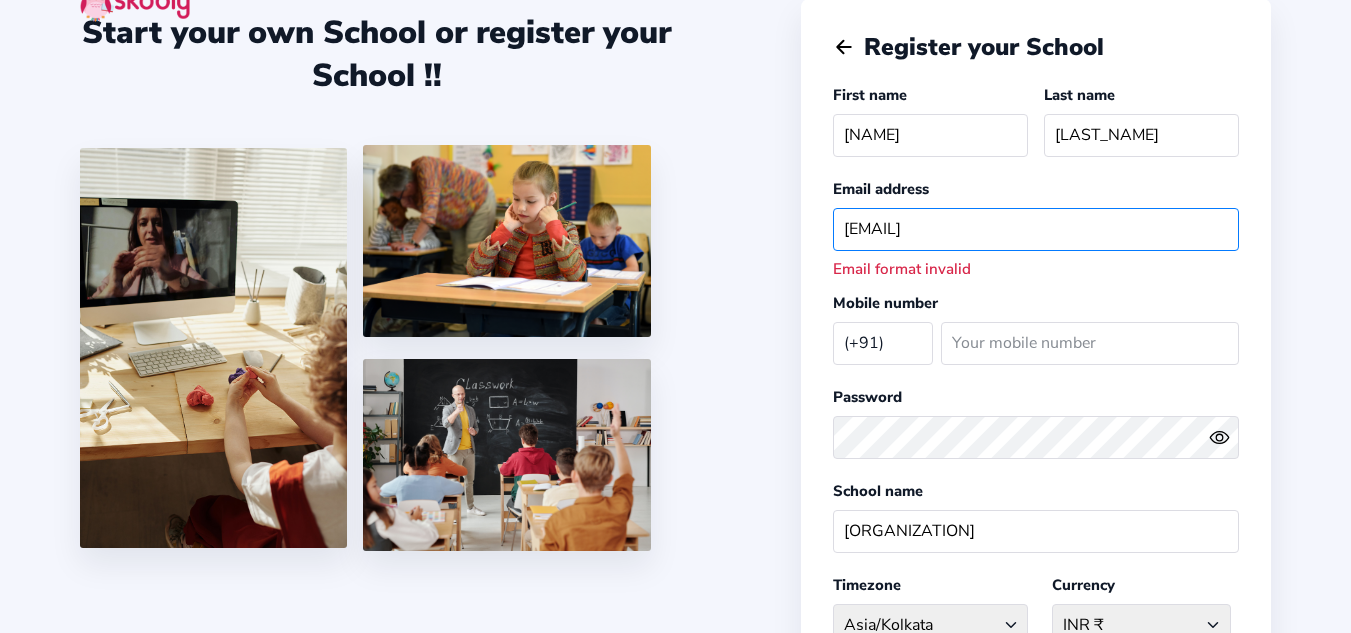 click on "BHASKARVM1289@GMAIL.COM" 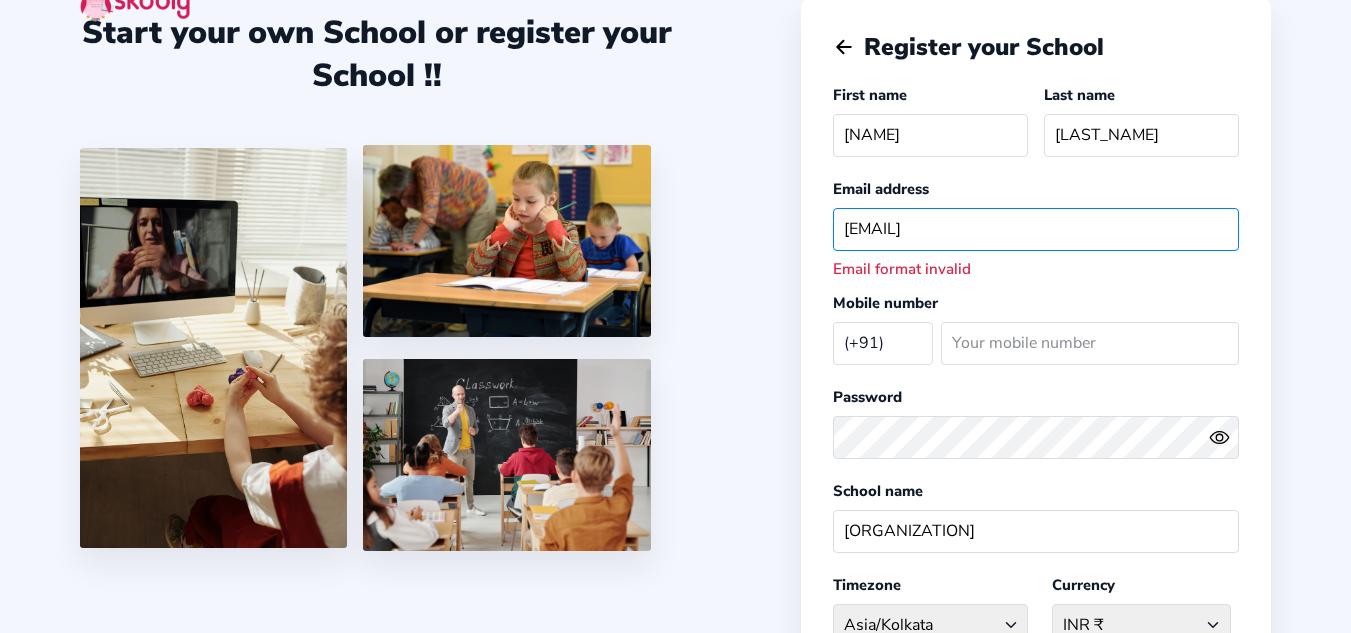 scroll, scrollTop: 393, scrollLeft: 0, axis: vertical 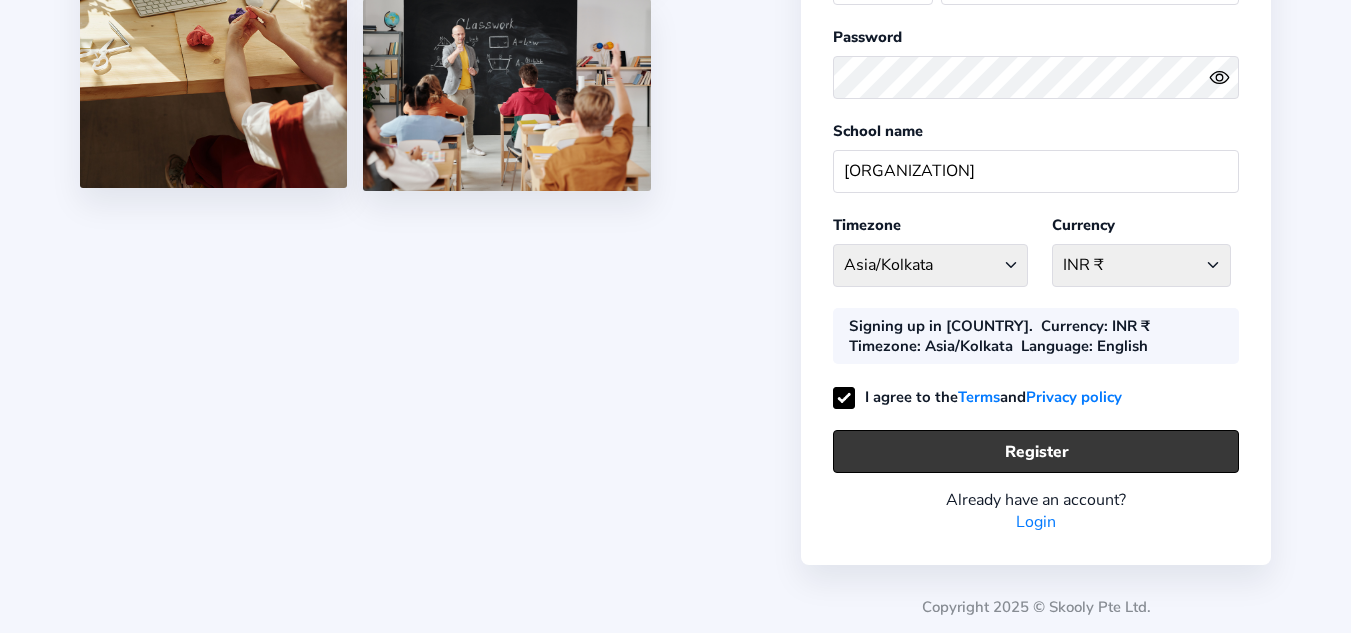 click on "Register" 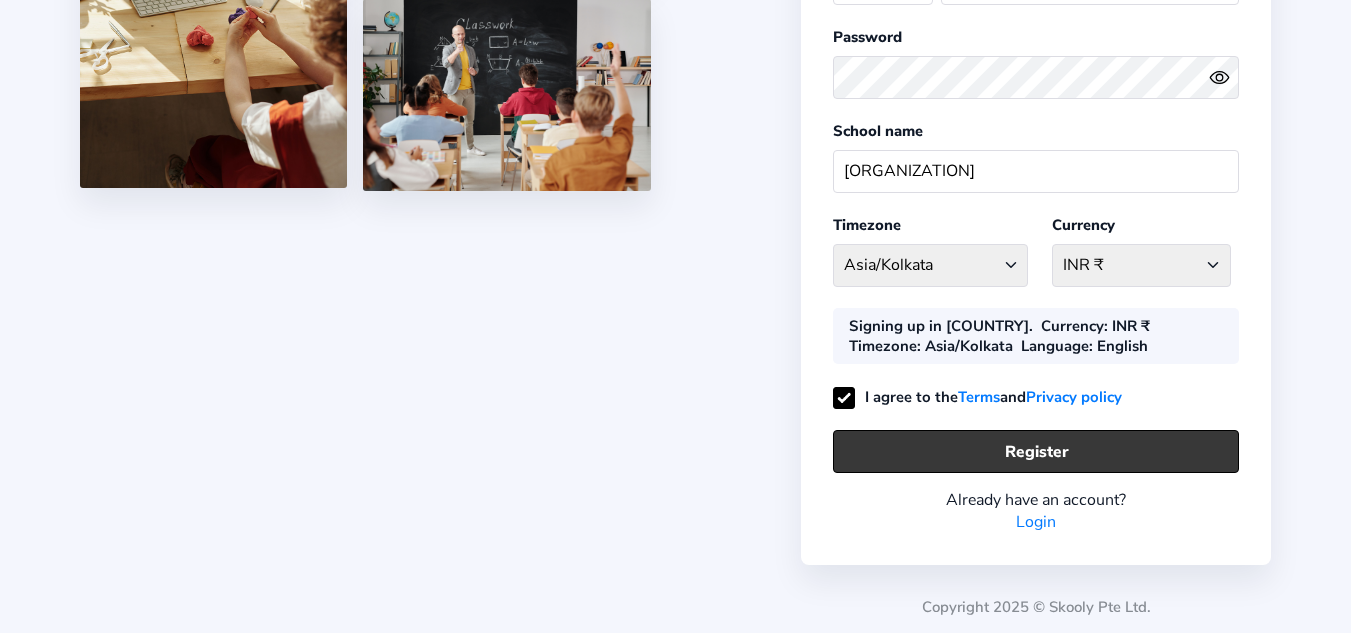 click on "Register" 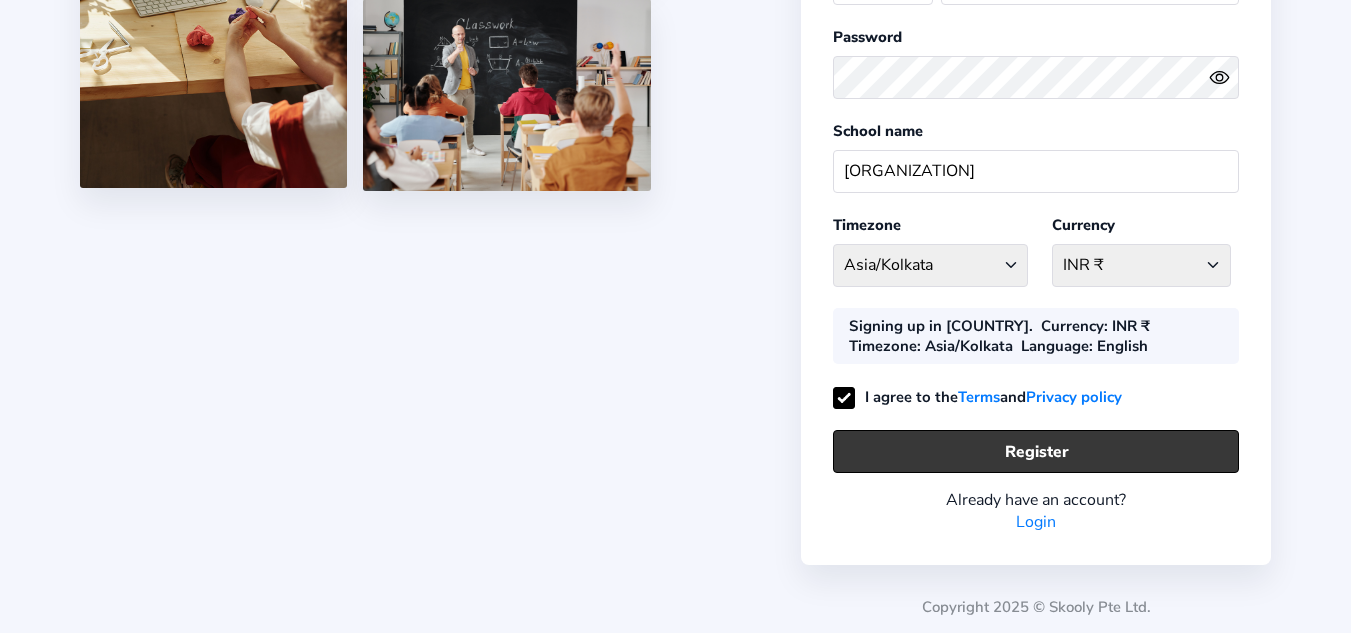 click on "Register" 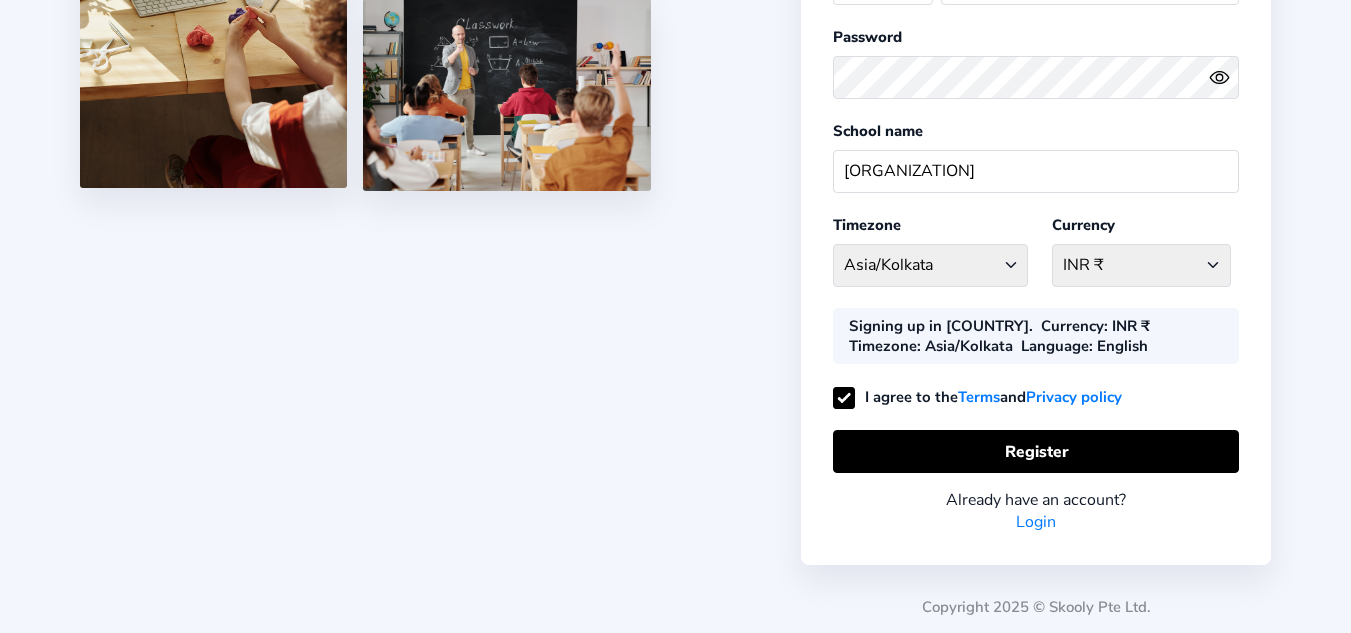 drag, startPoint x: 1031, startPoint y: 440, endPoint x: 1350, endPoint y: -19, distance: 558.9651 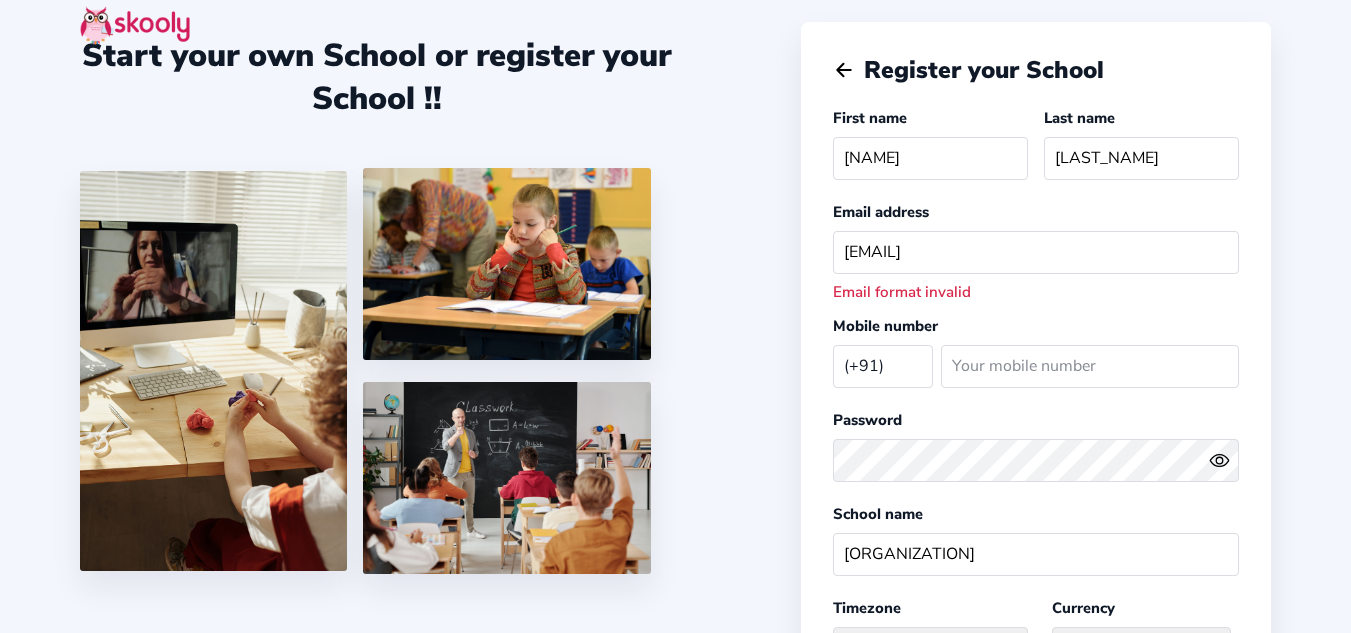scroll, scrollTop: 0, scrollLeft: 0, axis: both 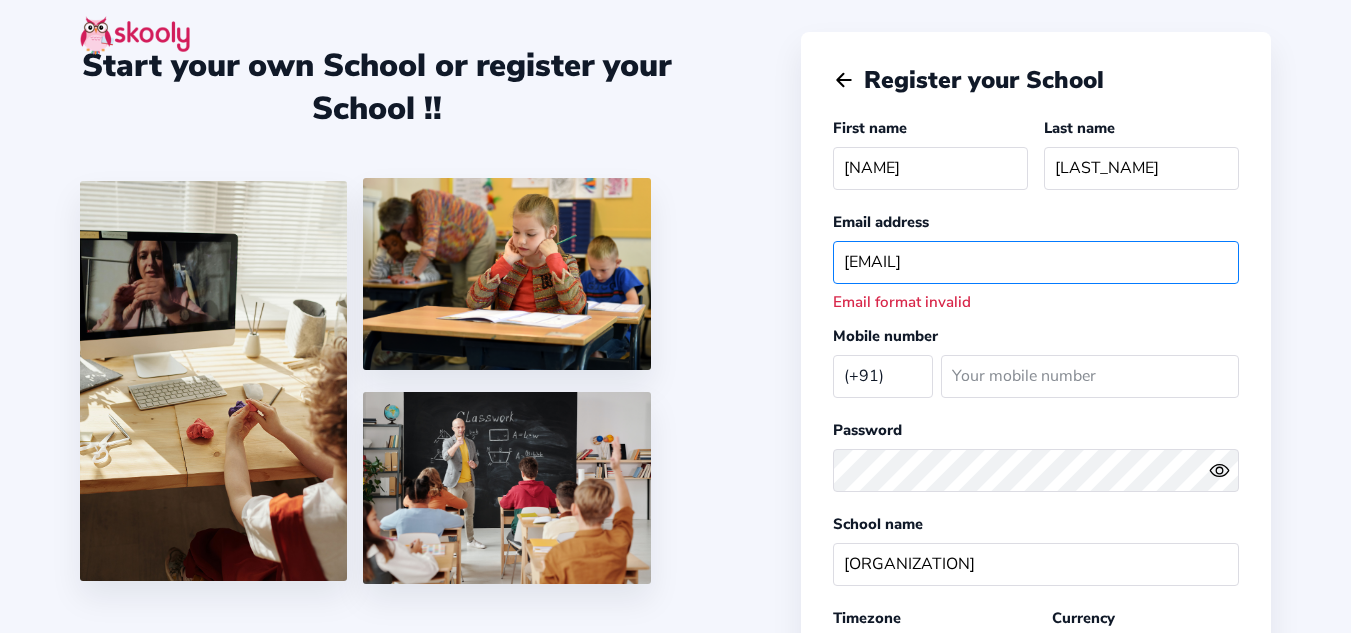click on "Bhaskarvm1289@GMAIL.COM" 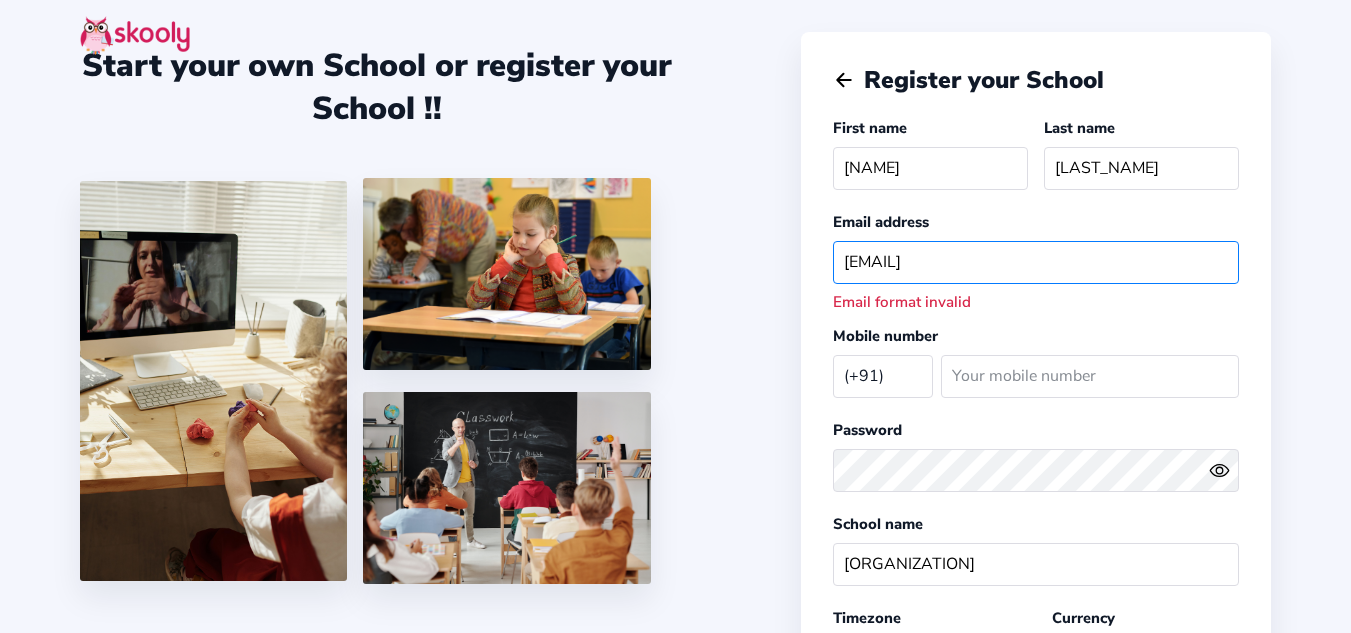 scroll, scrollTop: 393, scrollLeft: 0, axis: vertical 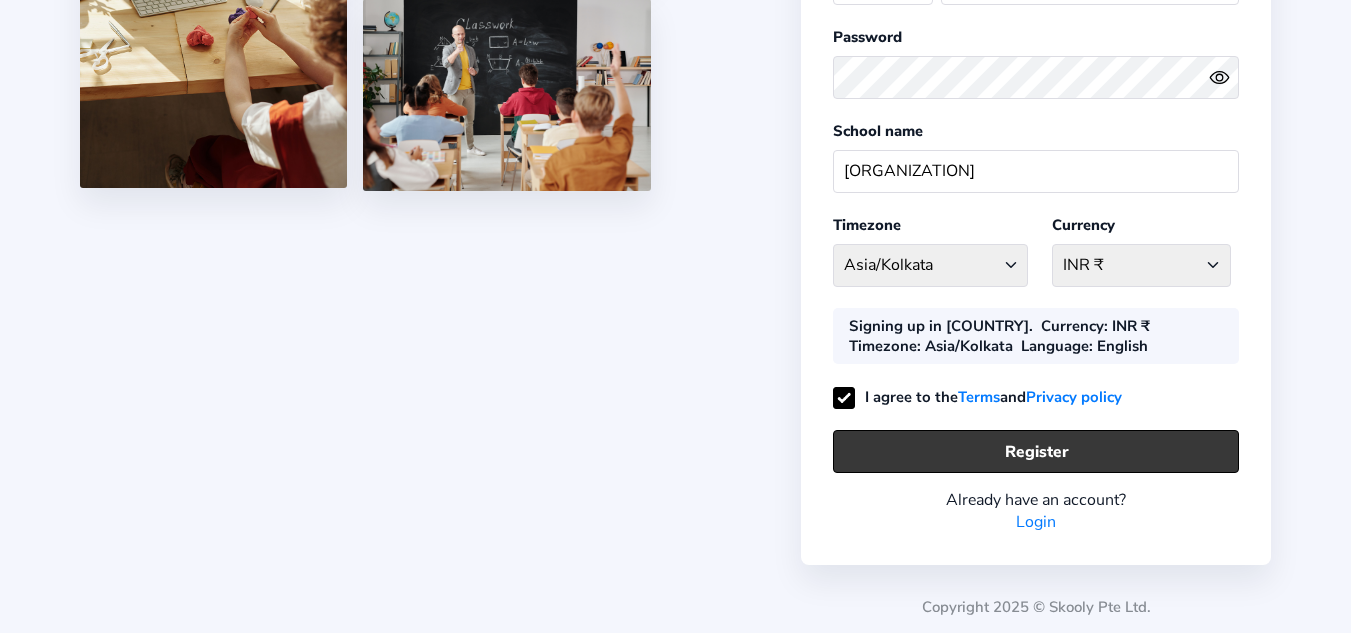 type on "bhaskarvm1289@GMAIL.COM" 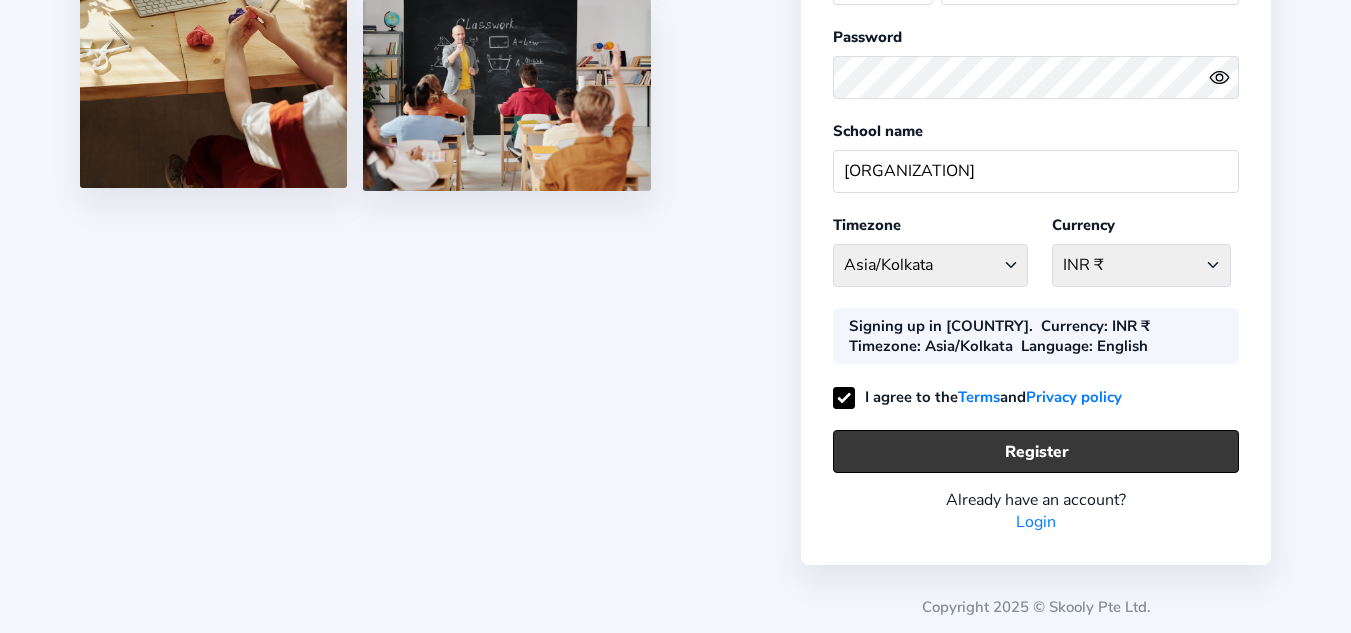 click on "Register" 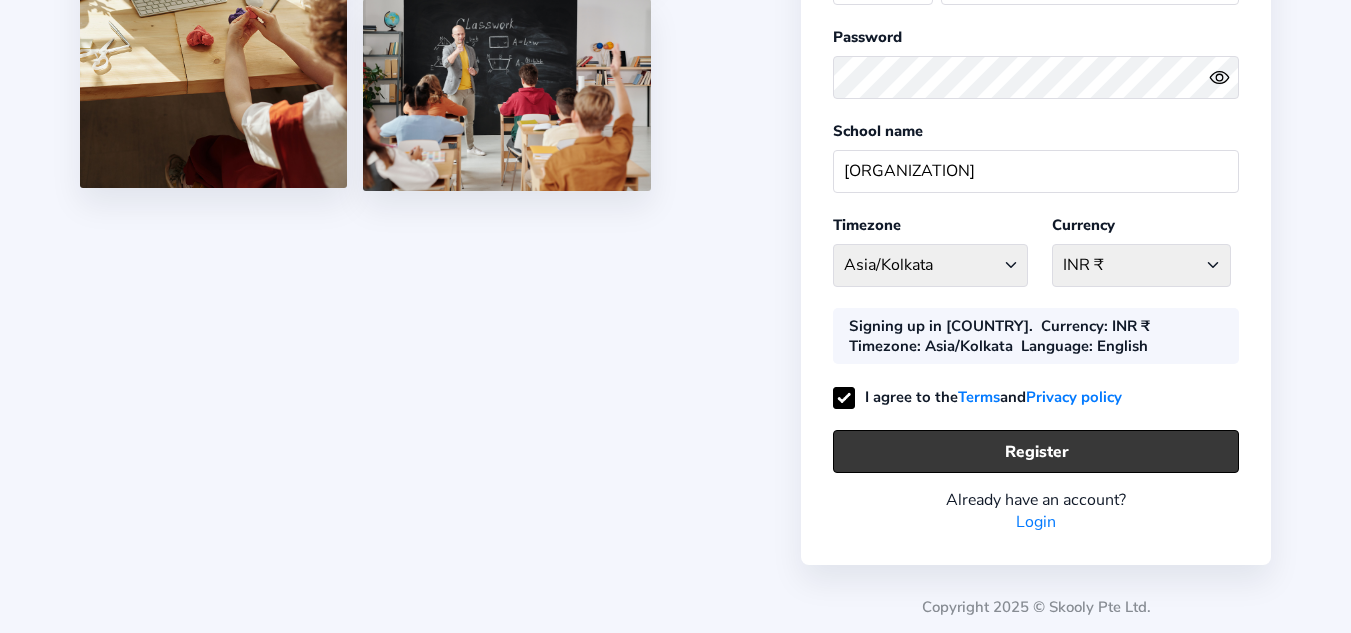 click on "Register" 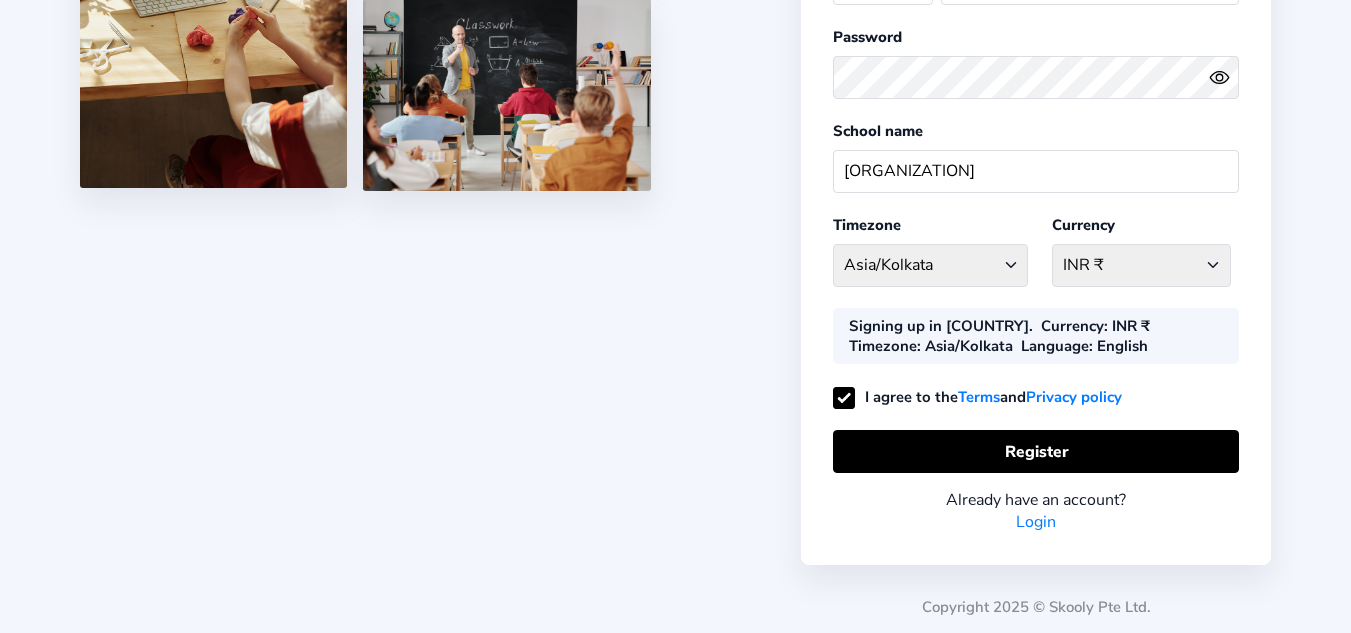 click on "Register your School  First name BHASKAR VARDHAN Last name MISHRA Email address bhaskarvm1289@GMAIL.COM Email format invalid Mobile number (+91) Afghanistan (+93) Albania (+355) Algeria (+213) AmericanSamoa (+1684) Andorra (+376) Angola (+244) Anguilla (+1264) Antarctica (+672) Antigua and Barbuda (+1268) Argentina (+54) Armenia (+374) Aruba (+297) Australia (+61) Austria (+43) Azerbaijan (+994) Bahamas (+1242) Bahrain (+973) Bangladesh (+880) Barbados (+1246) Belarus (+375) Belgium (+32) Belize (+501) Benin (+229) Bermuda (+1441) Bhutan (+975) Bolivia, Plurinational State of (+591) Bosnia and Herzegovina (+387) Botswana (+267) Brazil (+55) British Indian Ocean Territory (+246) Brunei Darussalam (+673) Bulgaria (+359) Burkina Faso (+226) Burundi (+257) Cambodia (+855) Cameroon (+237) Canada (+1) Cape Verde (+238) Cayman Islands (+1345) Central African Republic (+236) Chad (+235) Chile (+56) China (+86) Colombia (+57) Comoros (+269) Congo (+242) Congo, The Democratic Republic of the (+243) Cook Islands (+682)" 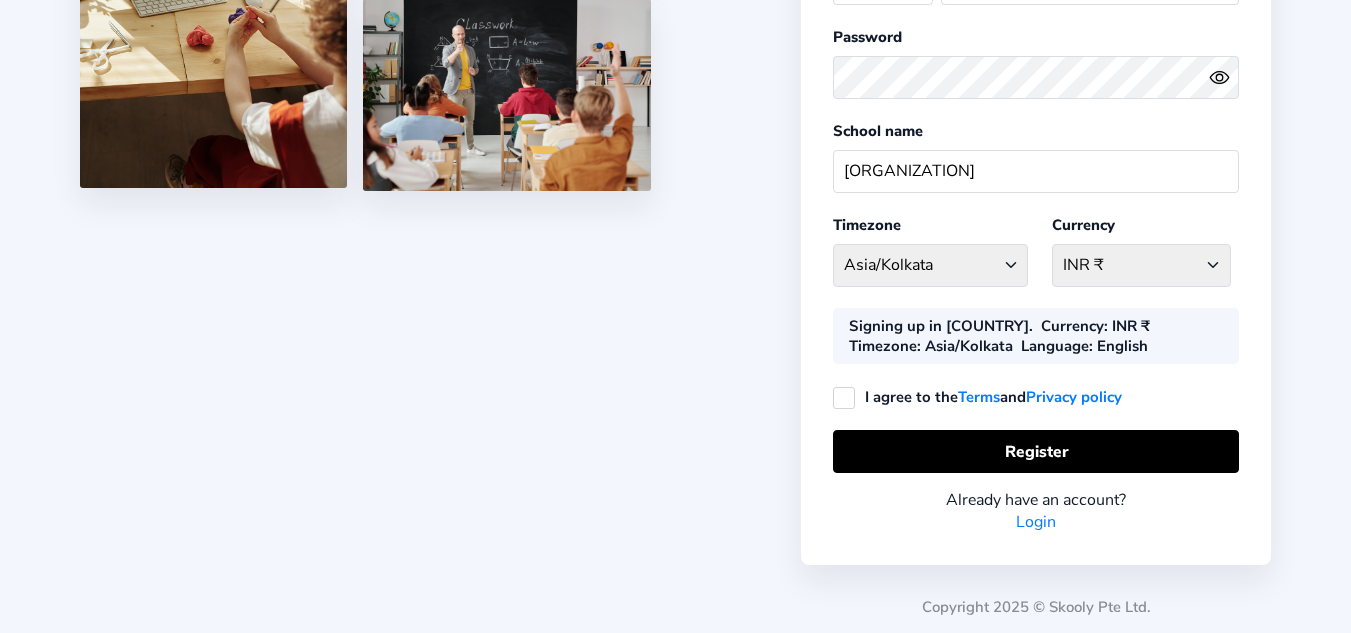 click on "I agree to the  Terms  and  Privacy policy" 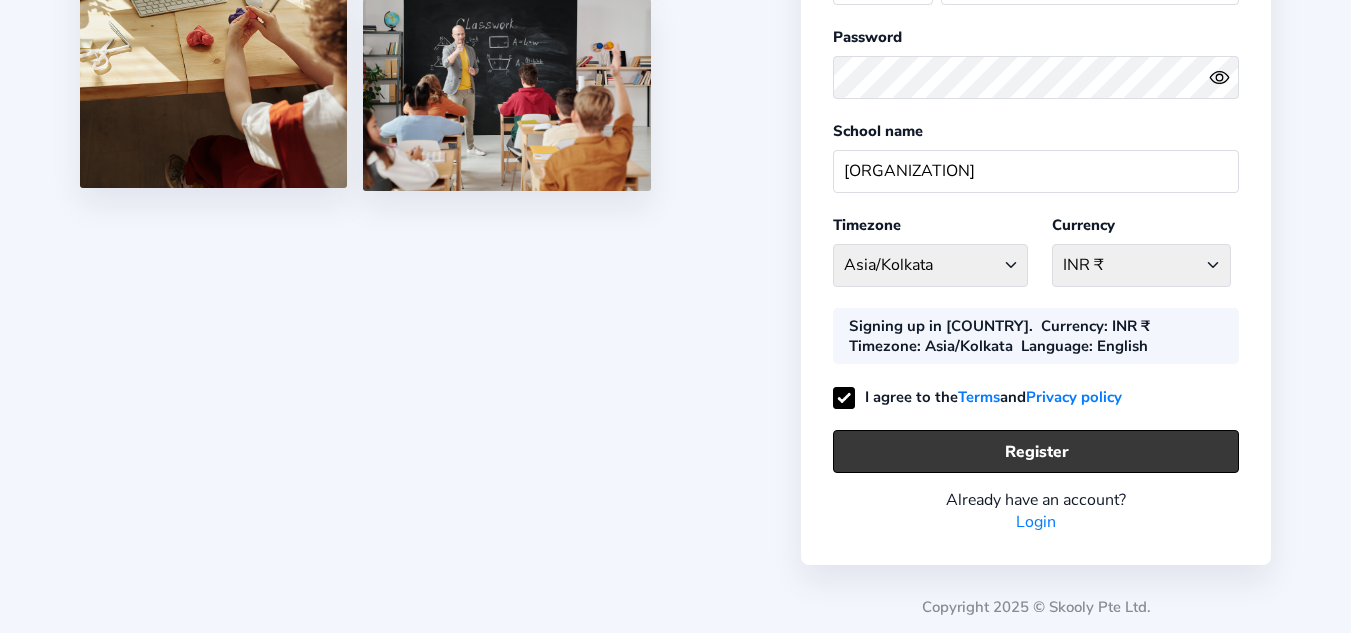 click on "Register" 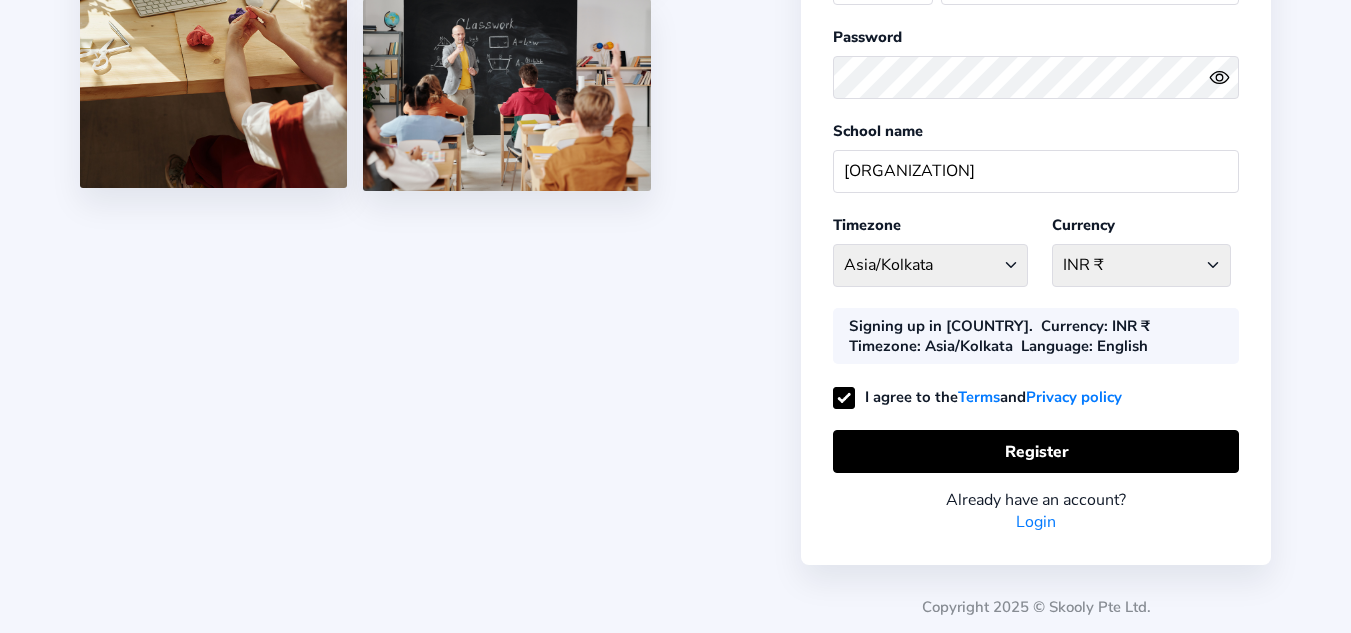 scroll, scrollTop: 0, scrollLeft: 0, axis: both 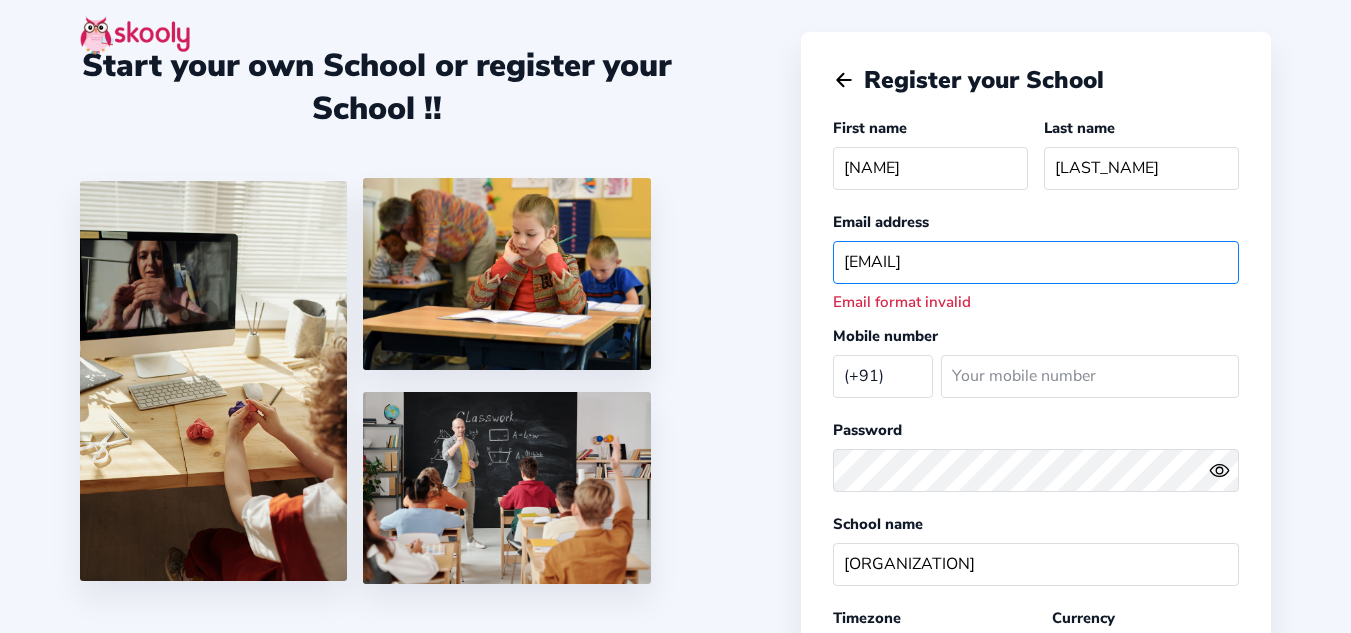 click on "bhaskarvm1289@GMAIL.COM" 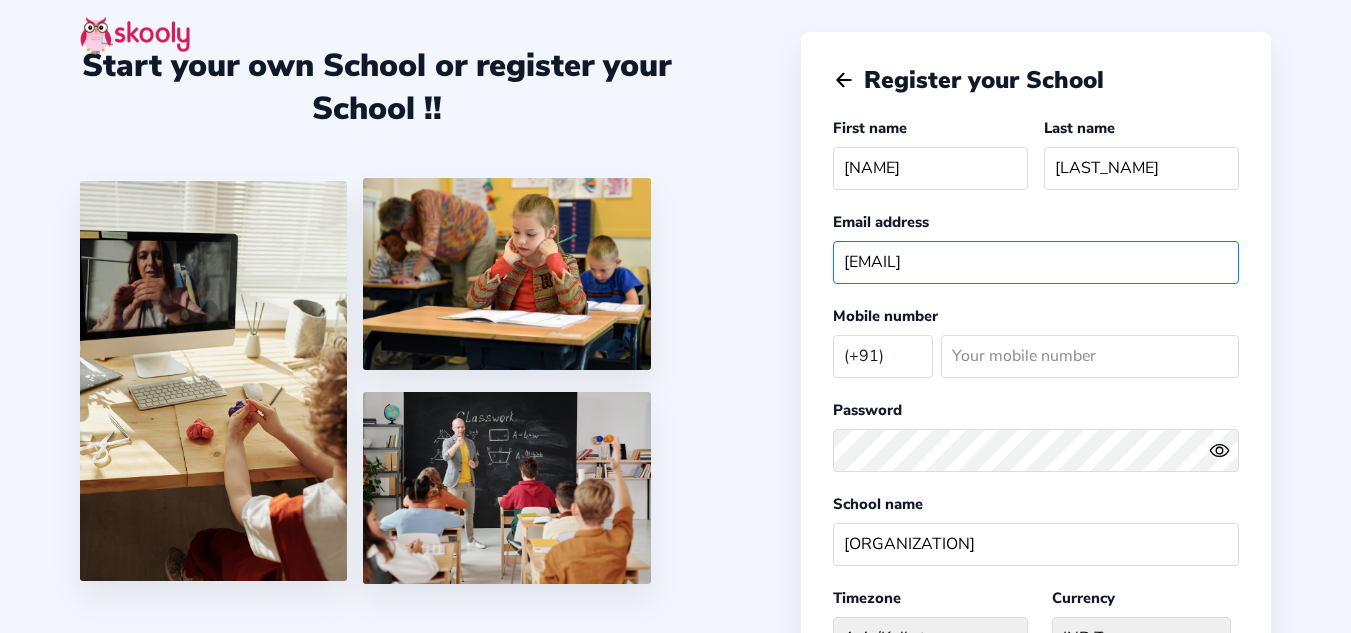 type on "bhaskarvm1289@gmail.com" 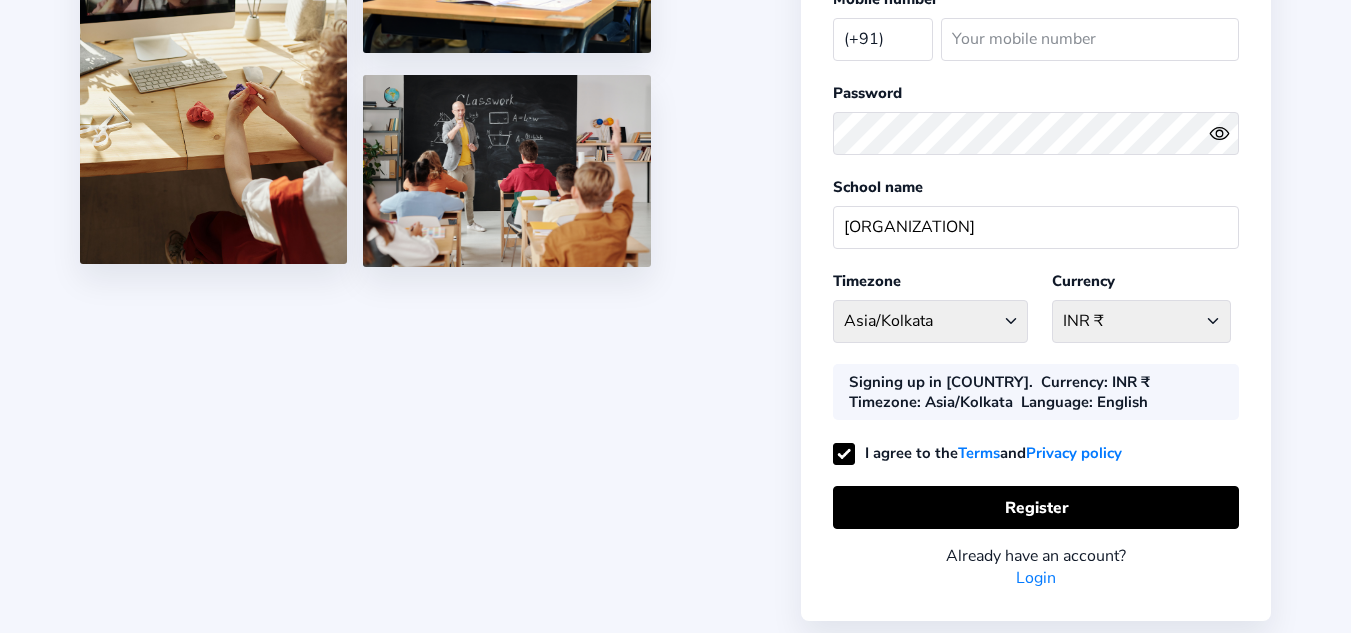 scroll, scrollTop: 373, scrollLeft: 0, axis: vertical 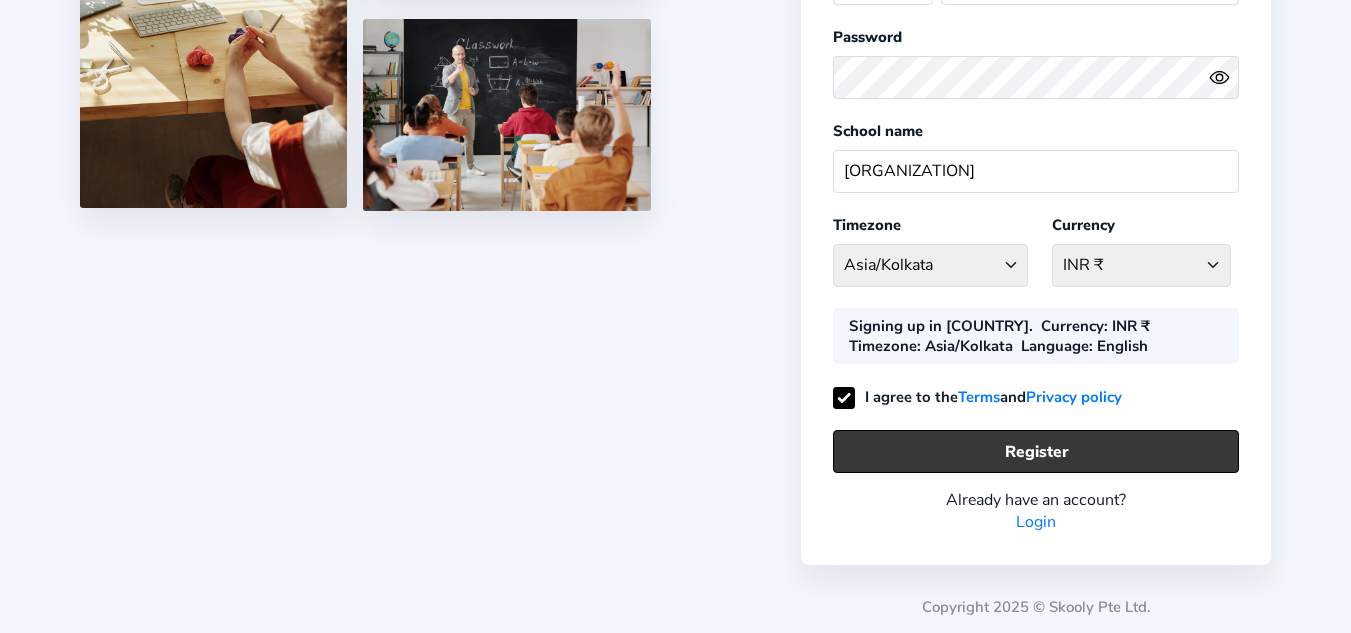 click on "Register" 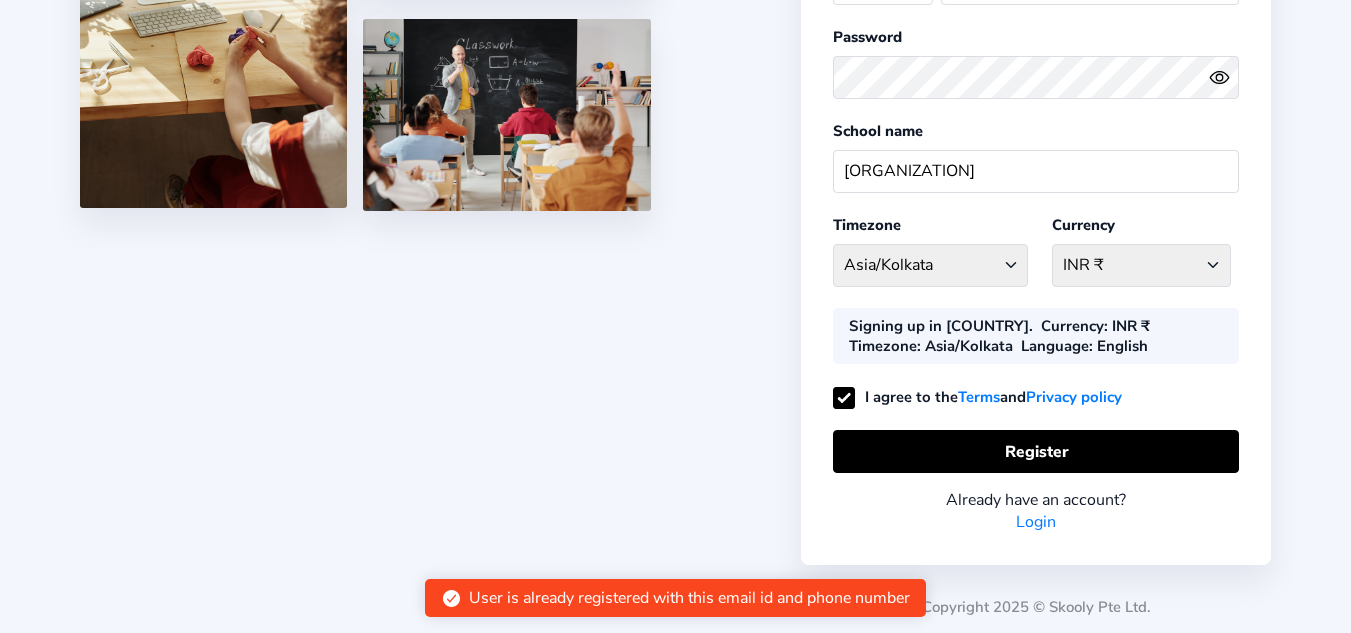 click on "Login" 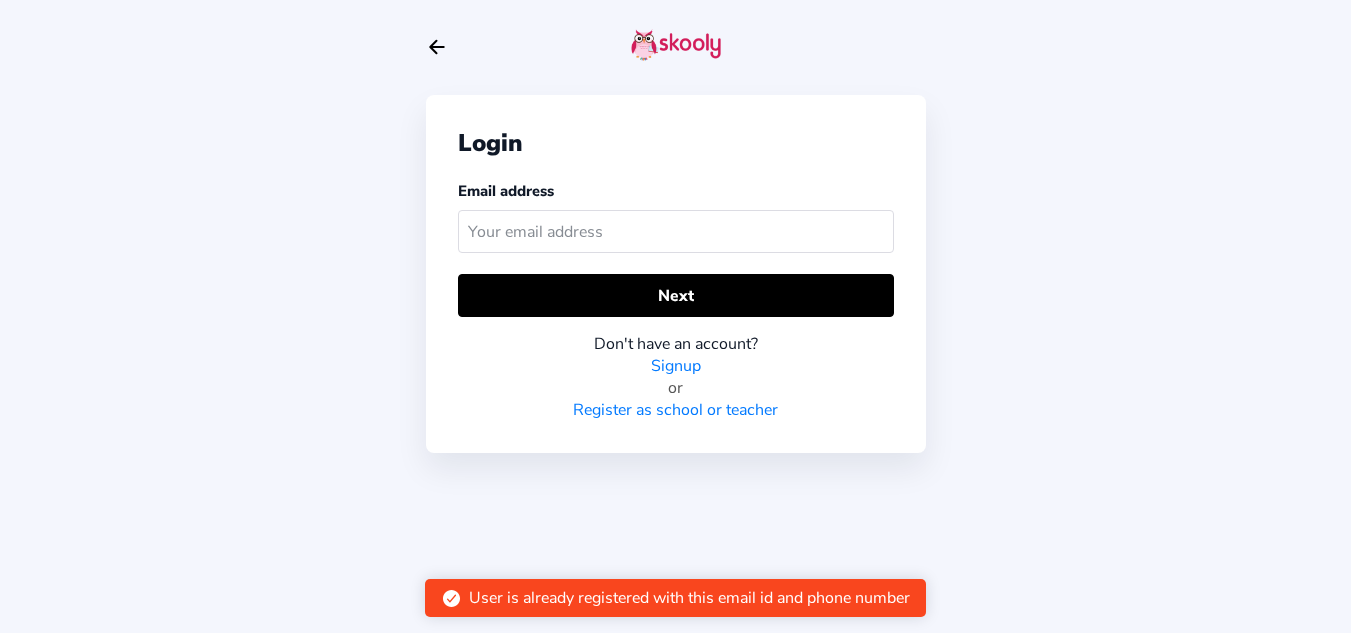 scroll, scrollTop: 0, scrollLeft: 0, axis: both 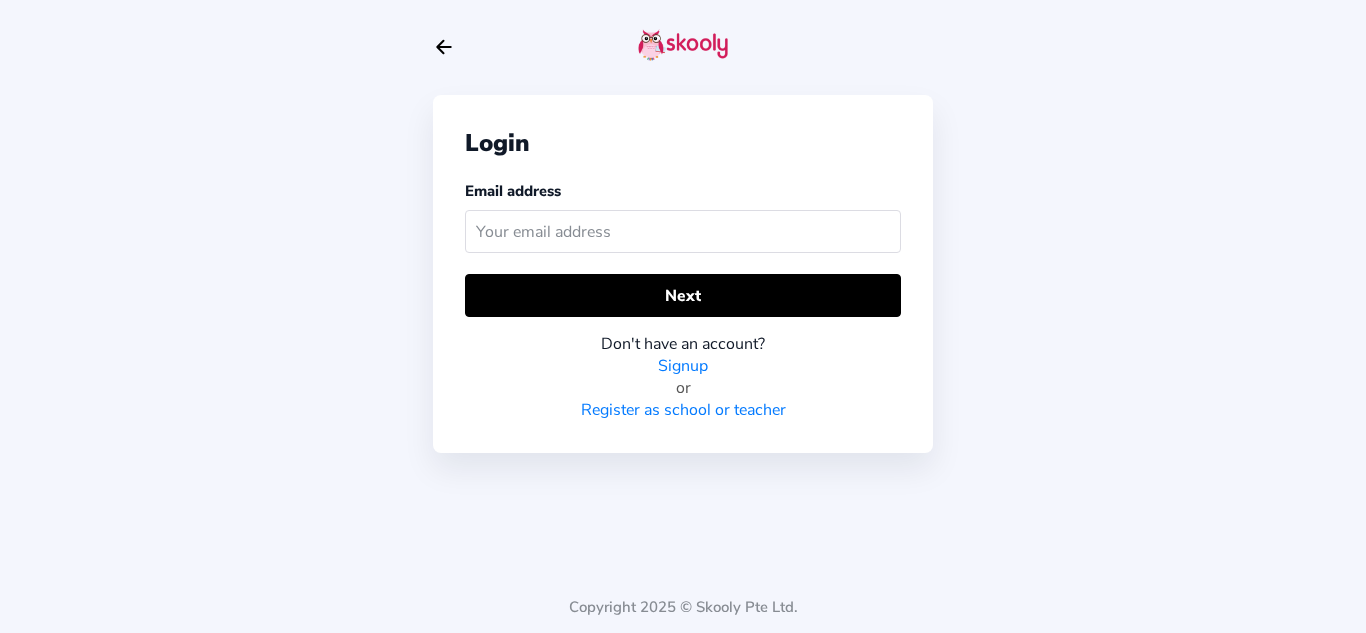 click 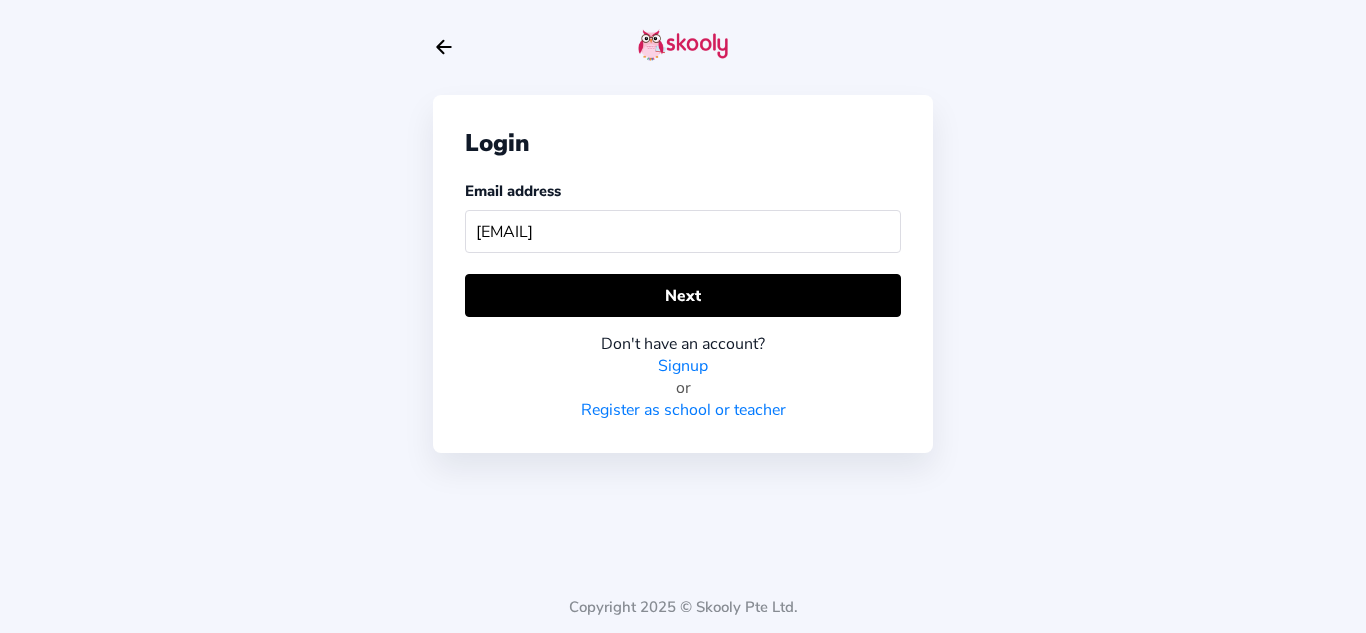 type on "bhaskarvm1289@gmail.com" 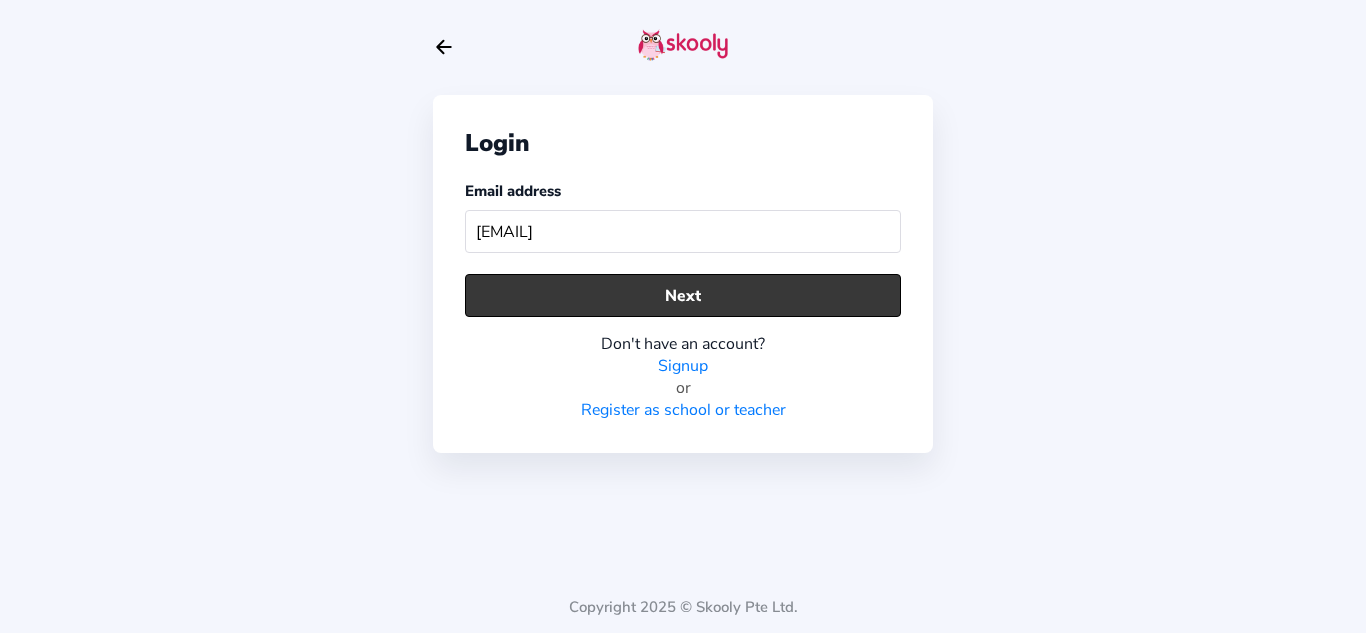 click on "Next" 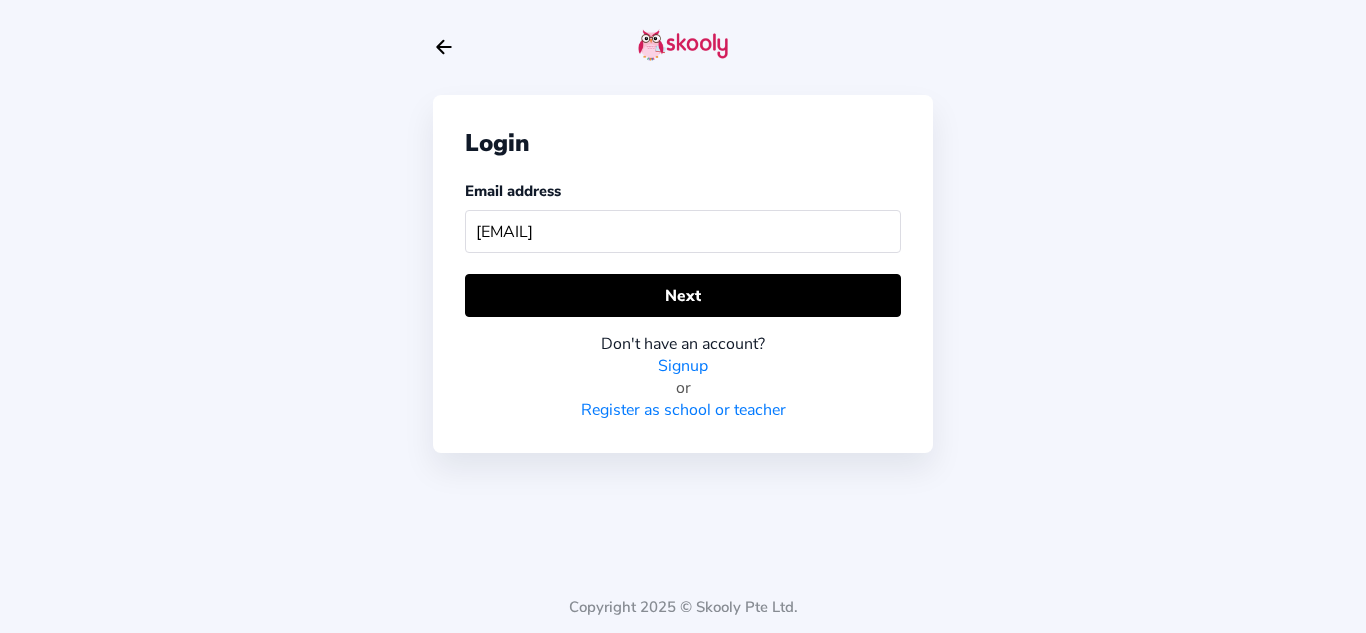 click on "Register as school or teacher" 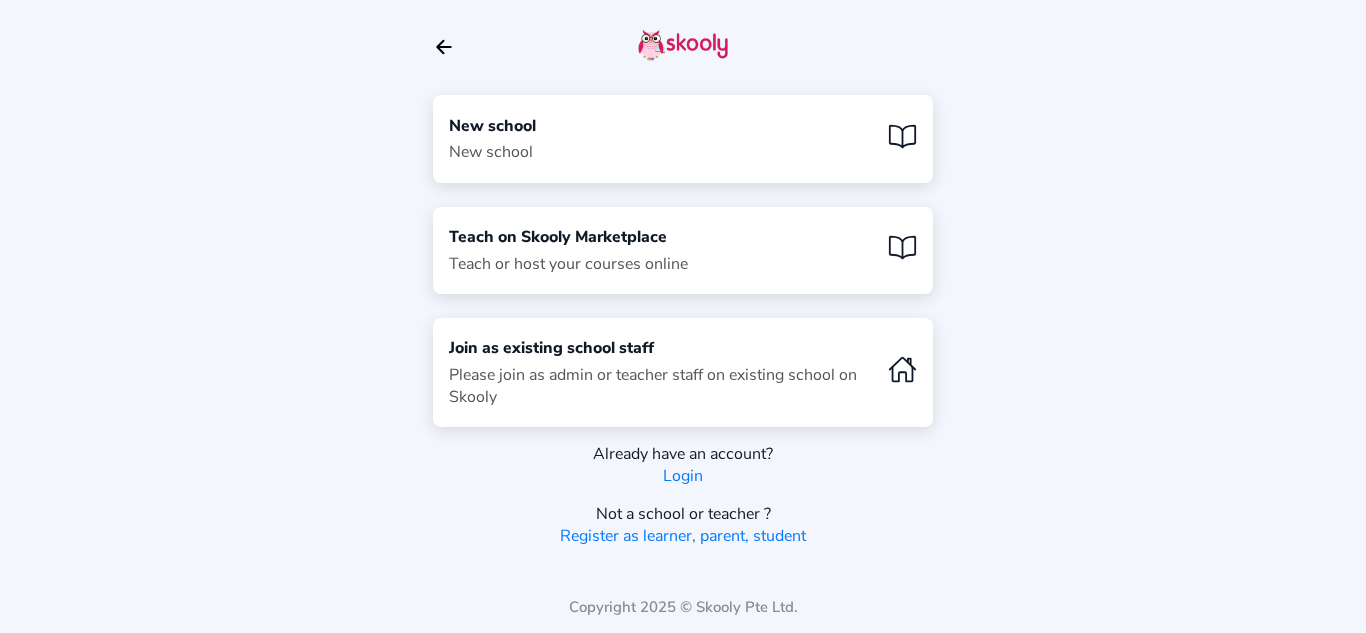 click on "New school  New school" 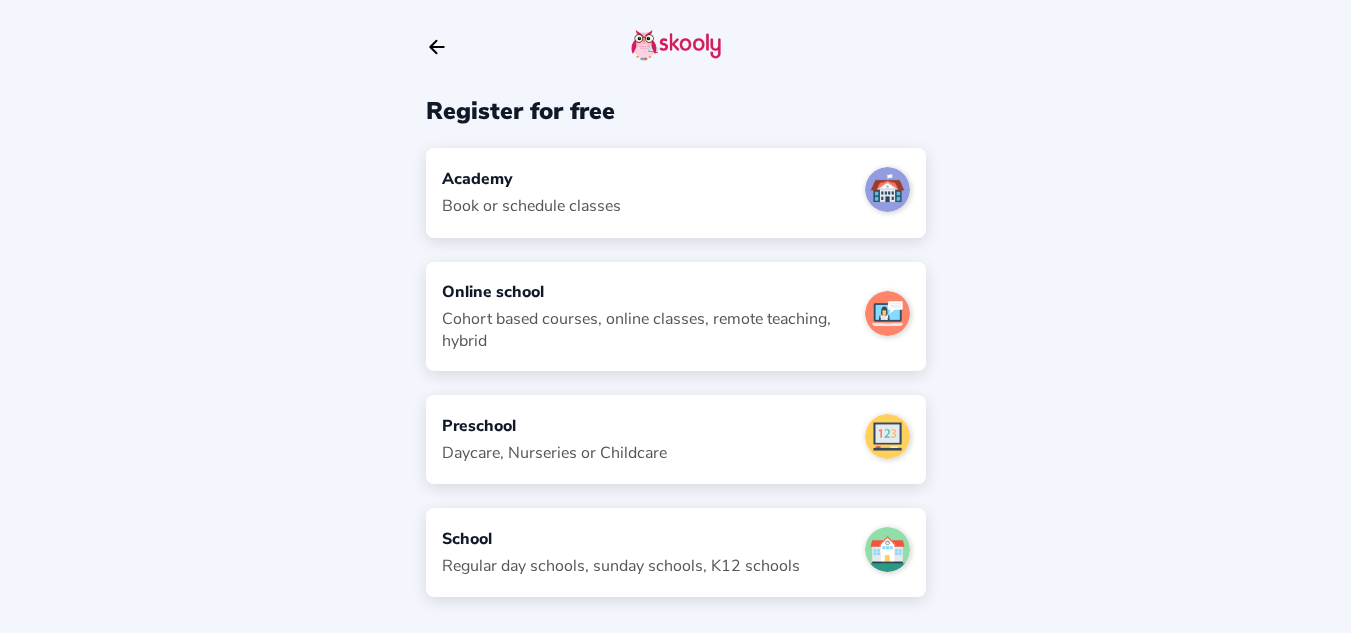 click on "Cohort based courses, online classes, remote teaching, hybrid" 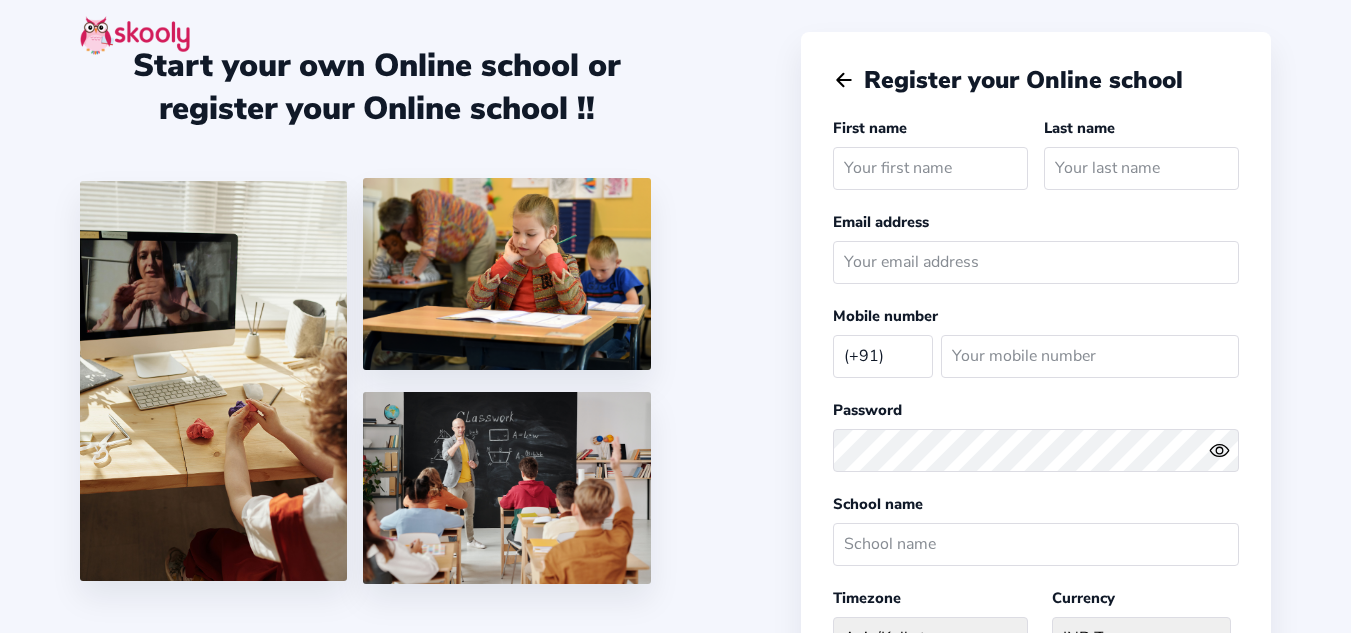 select on "IN" 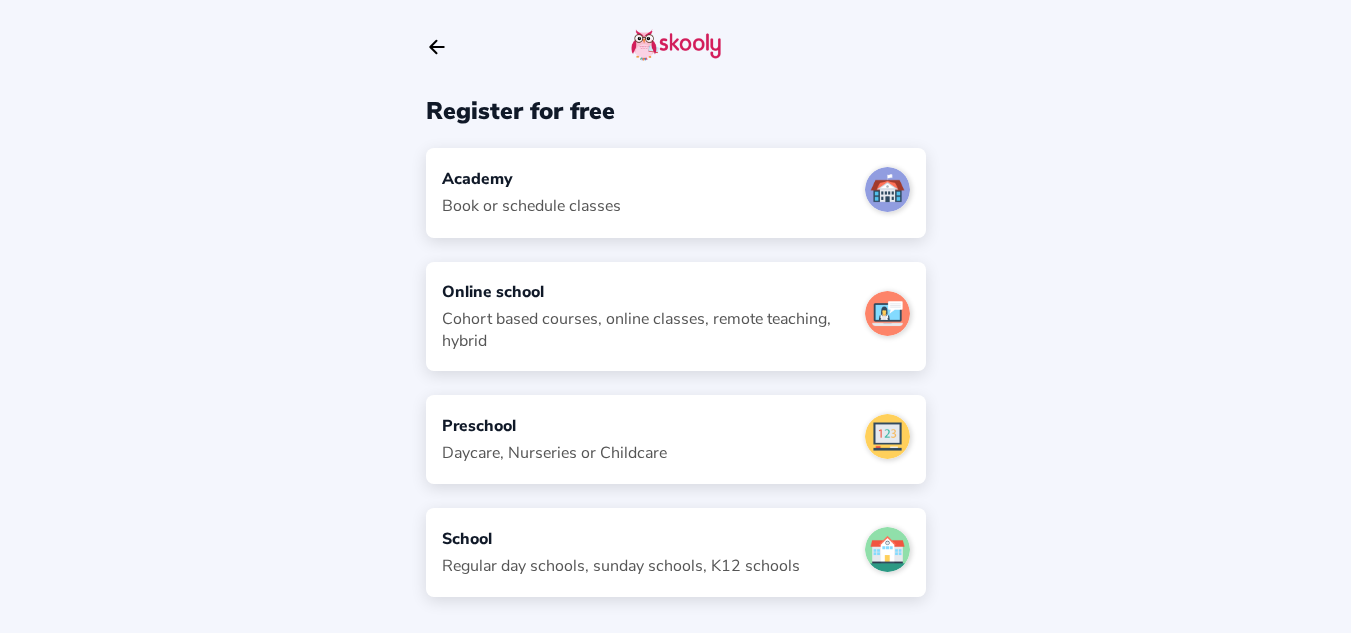 click on "Regular day schools, sunday schools, K12 schools" 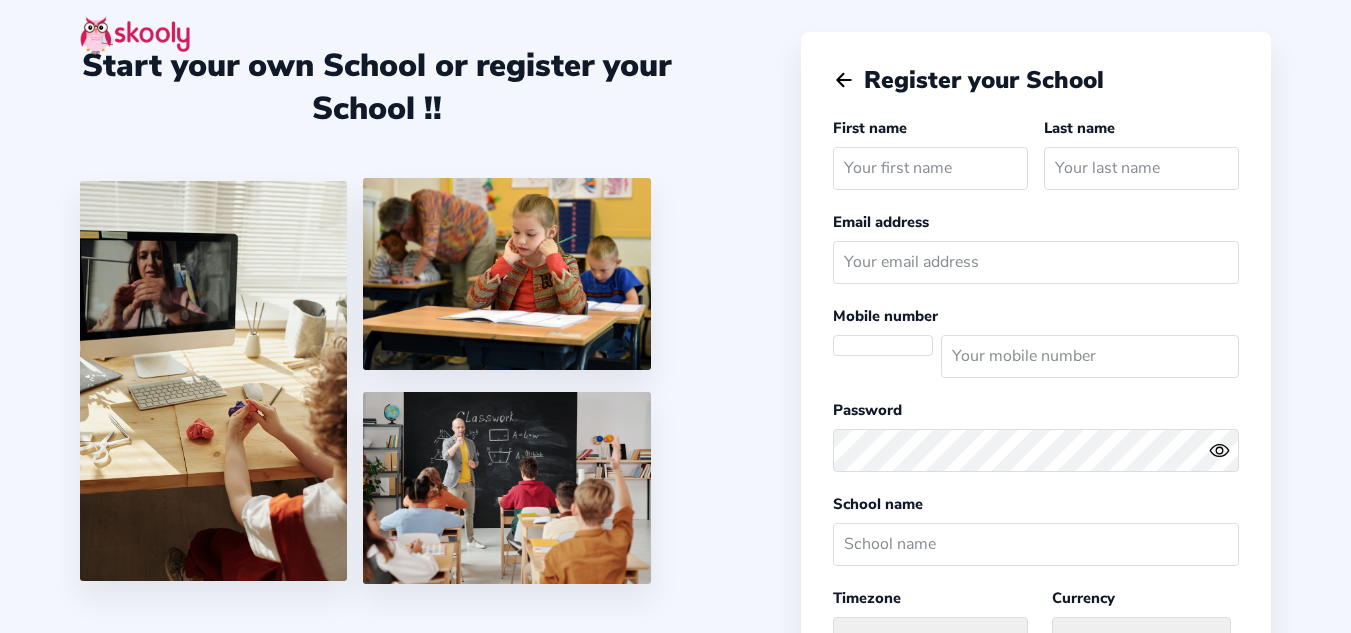 scroll, scrollTop: 0, scrollLeft: 0, axis: both 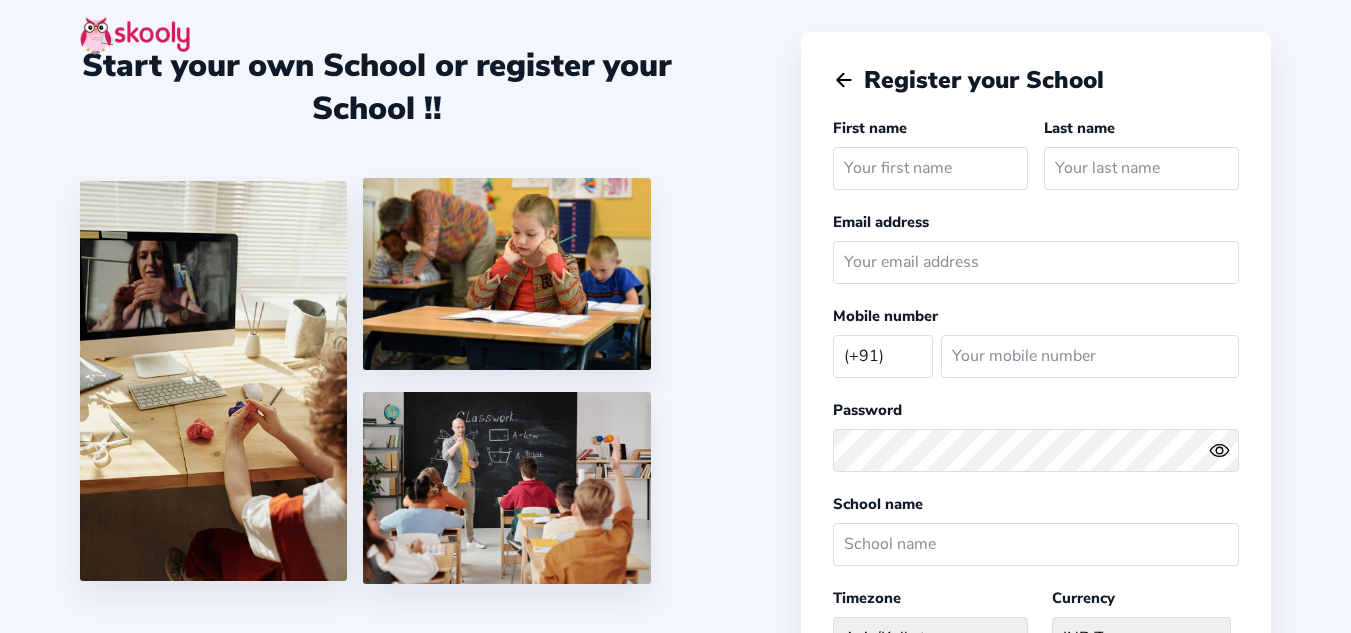 select on "IN" 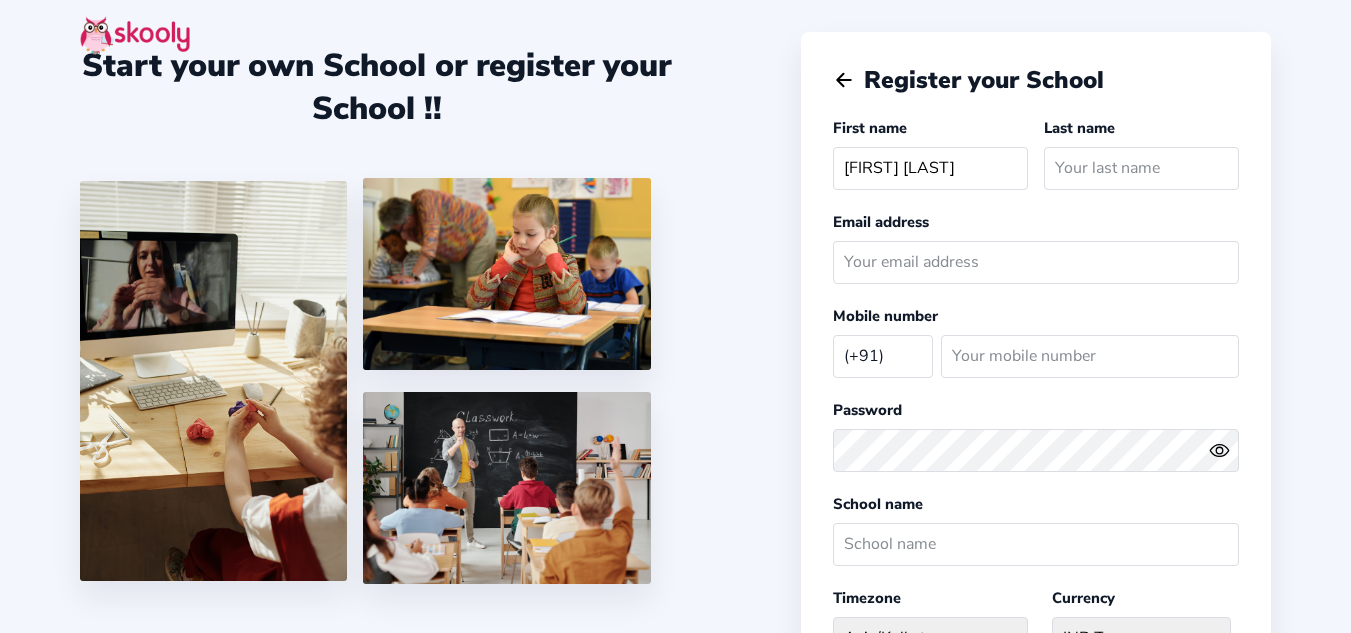 type on "[FIRST] [LAST]" 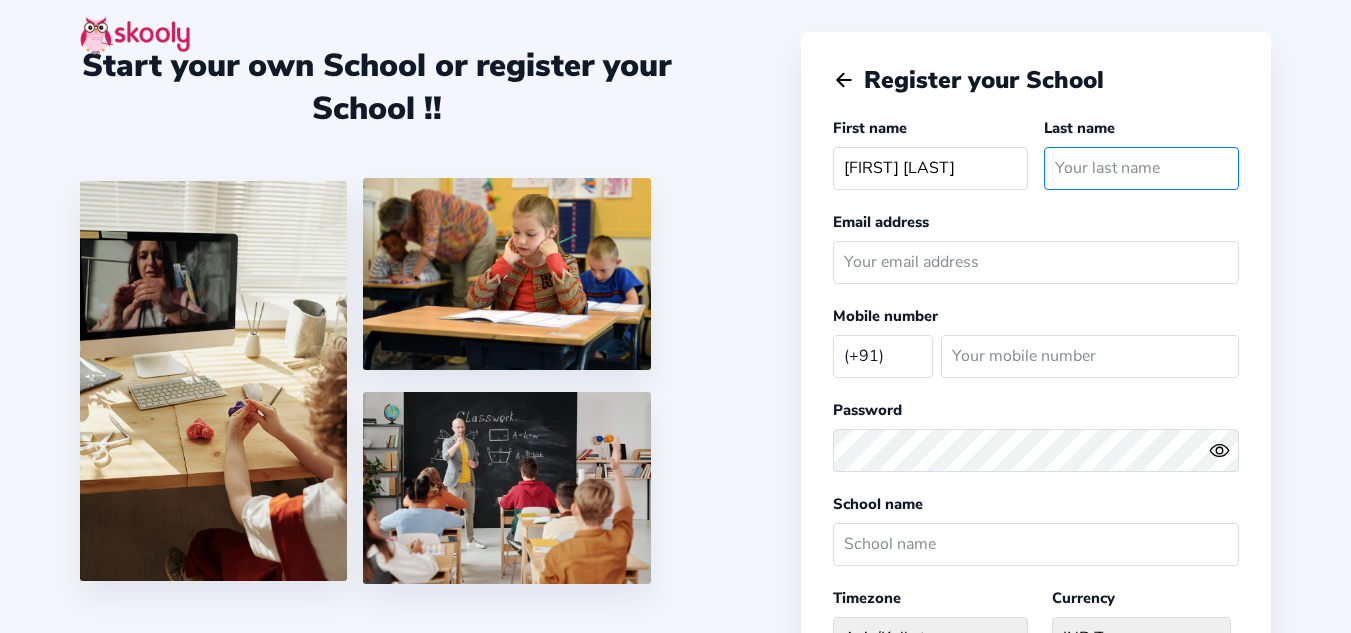 click 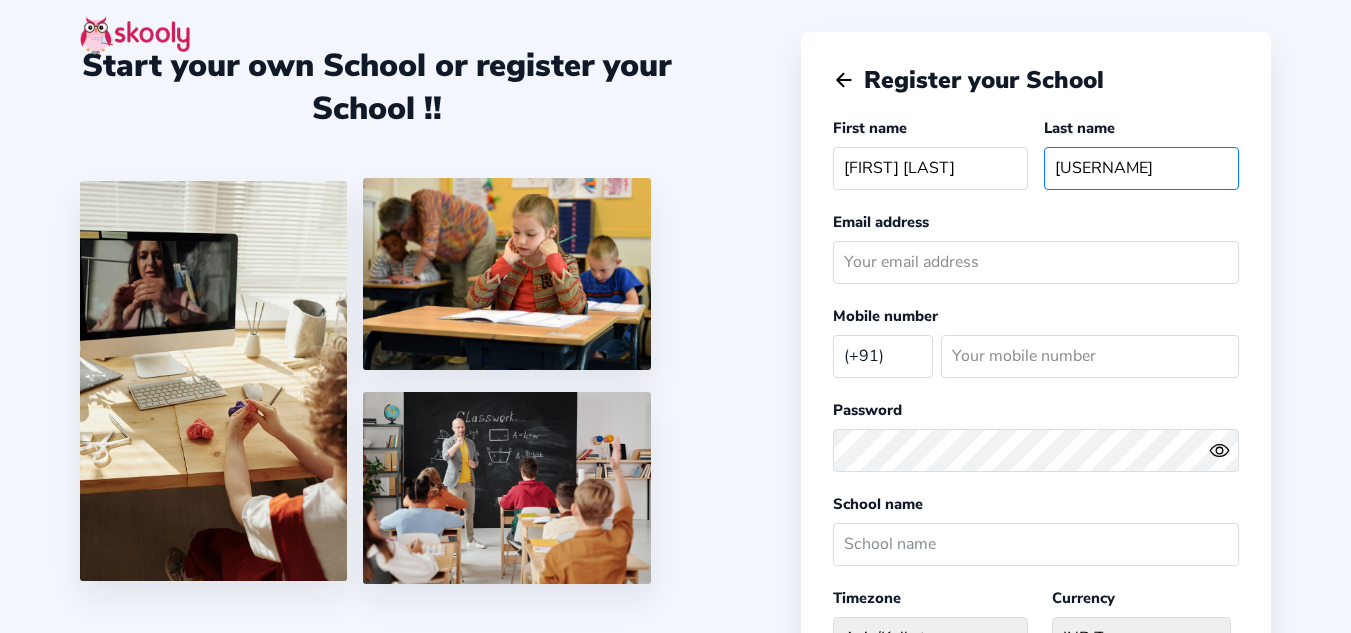 type on "[USERNAME]" 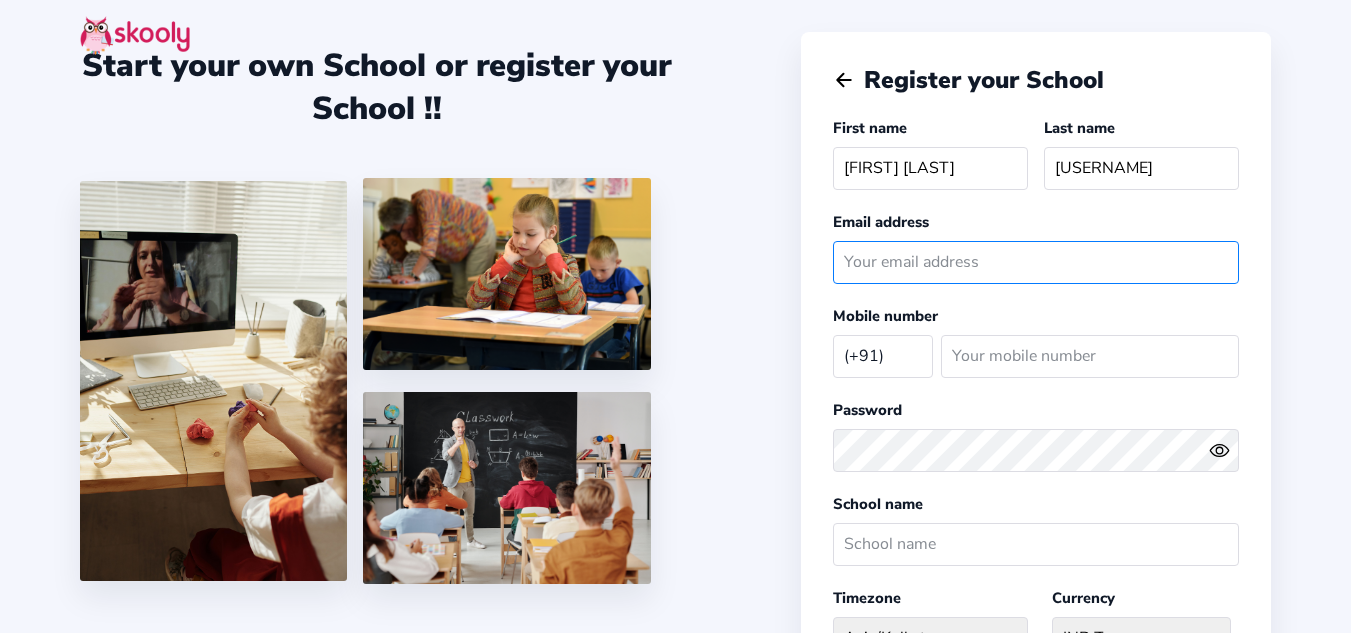 click 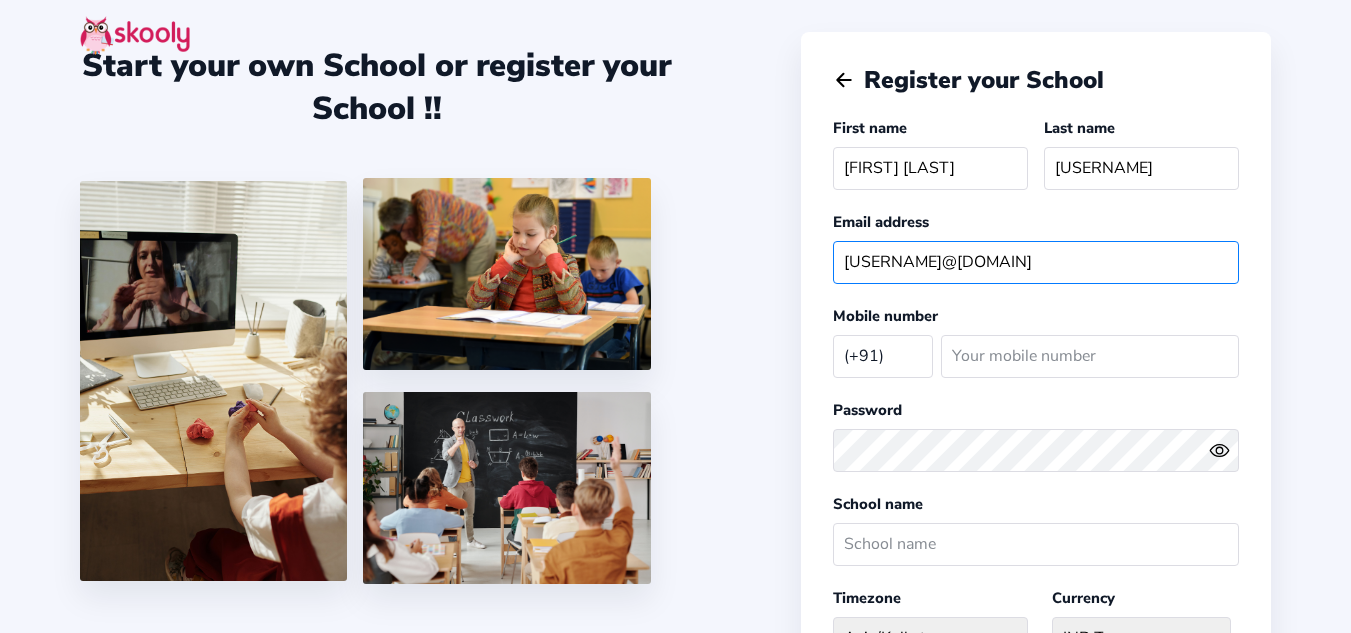 type on "[USERNAME]@[DOMAIN]" 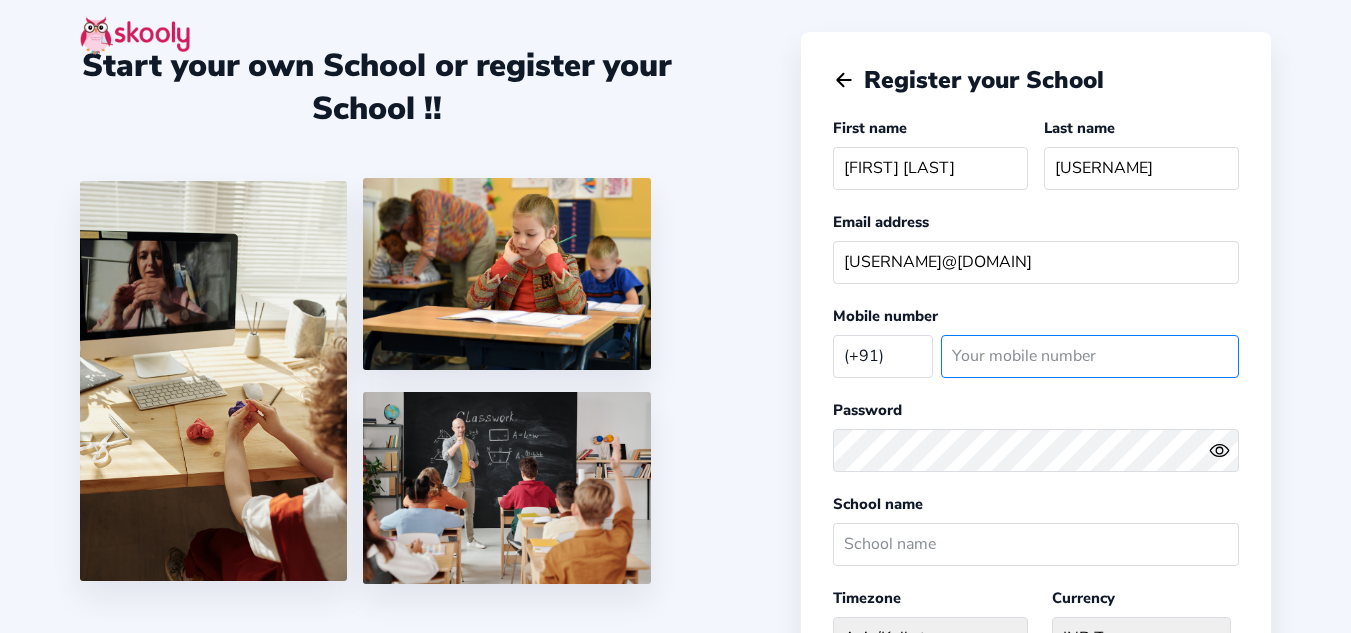 click 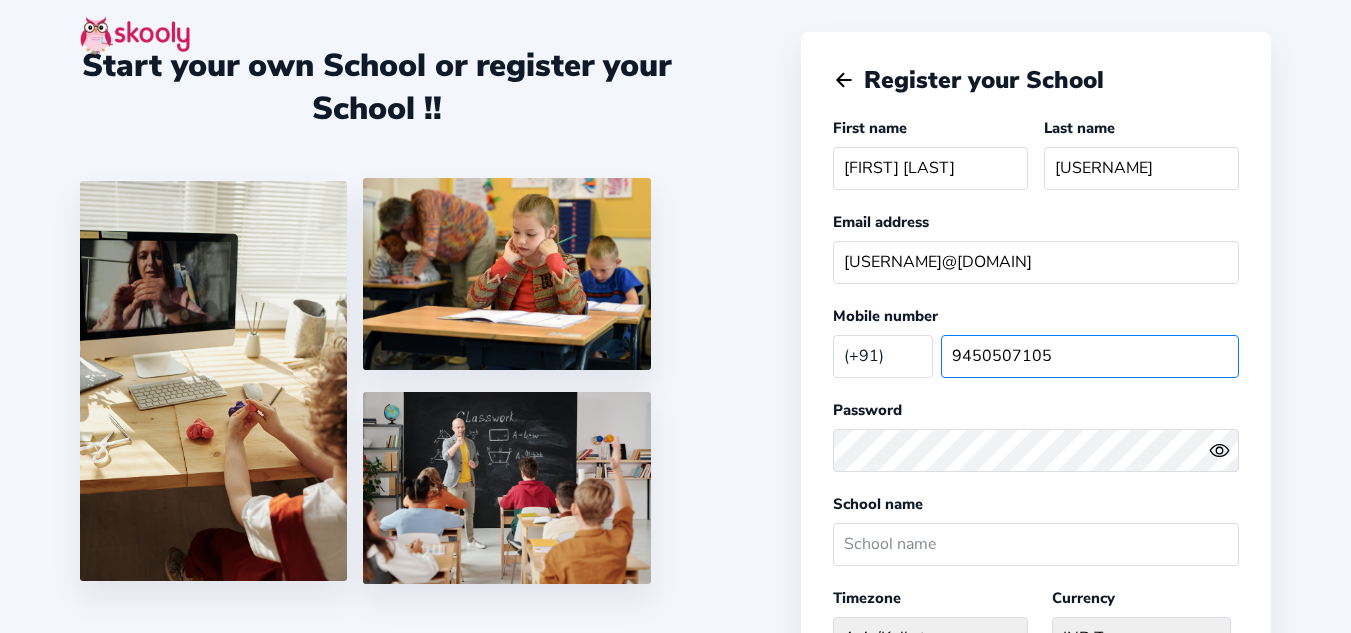 type on "9450507105" 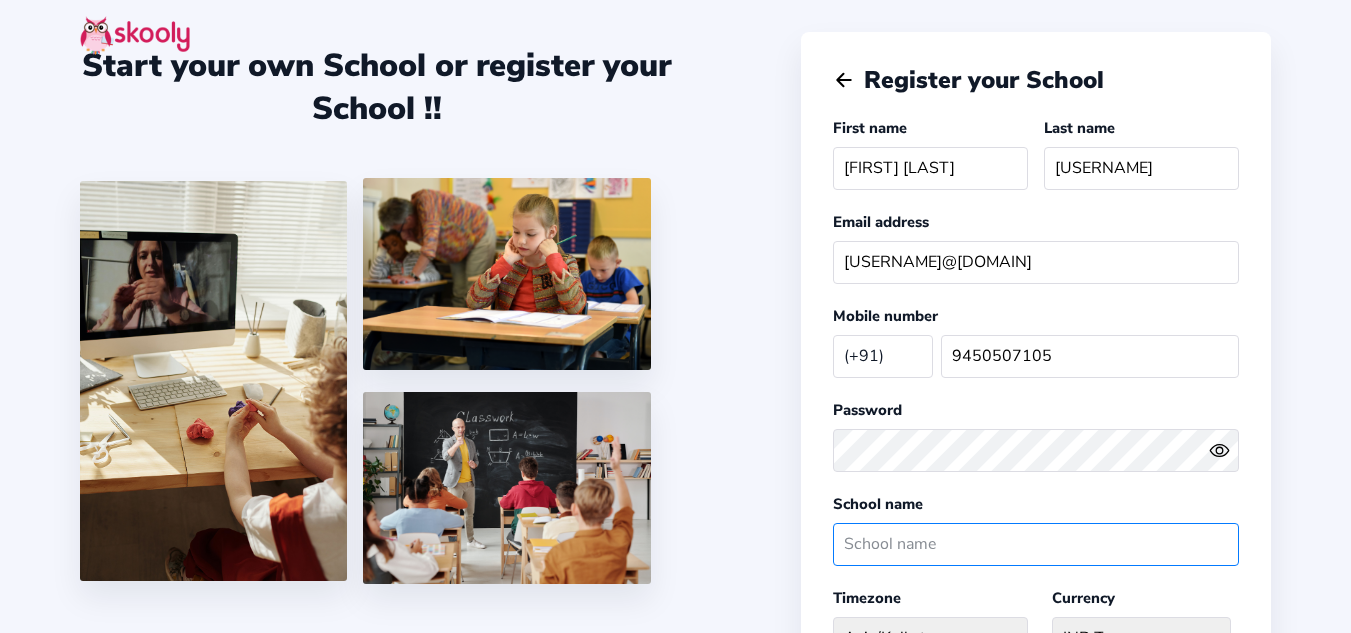 click 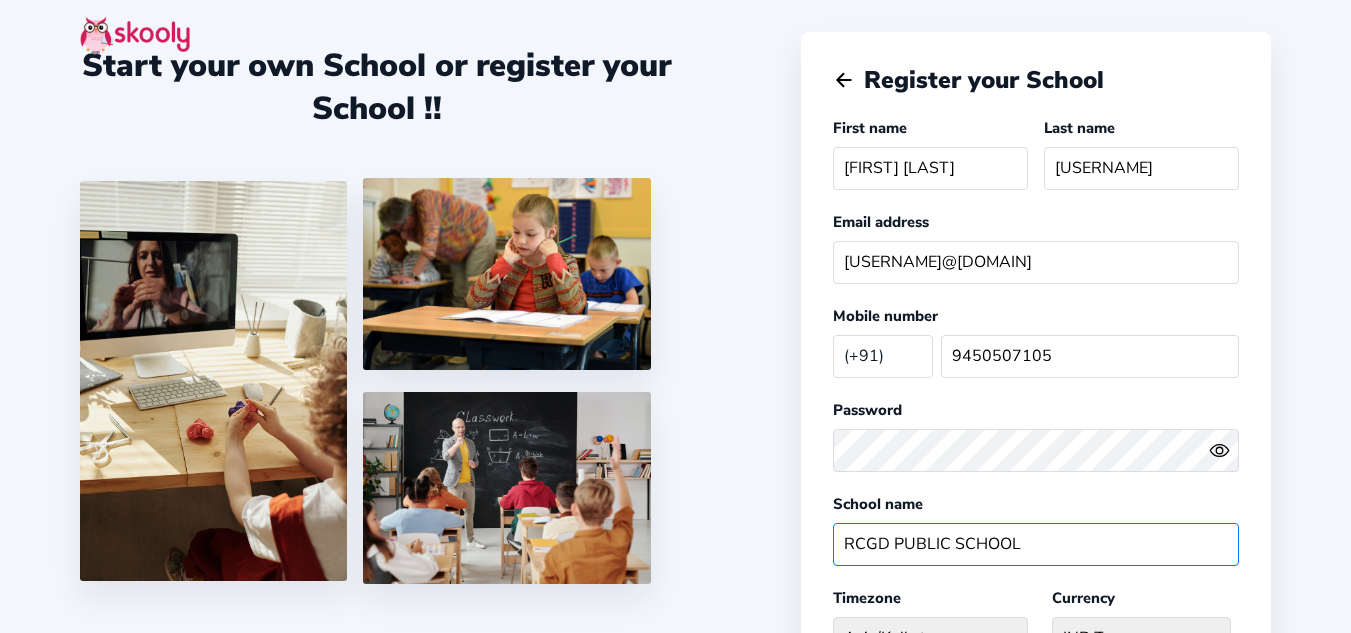 scroll, scrollTop: 373, scrollLeft: 0, axis: vertical 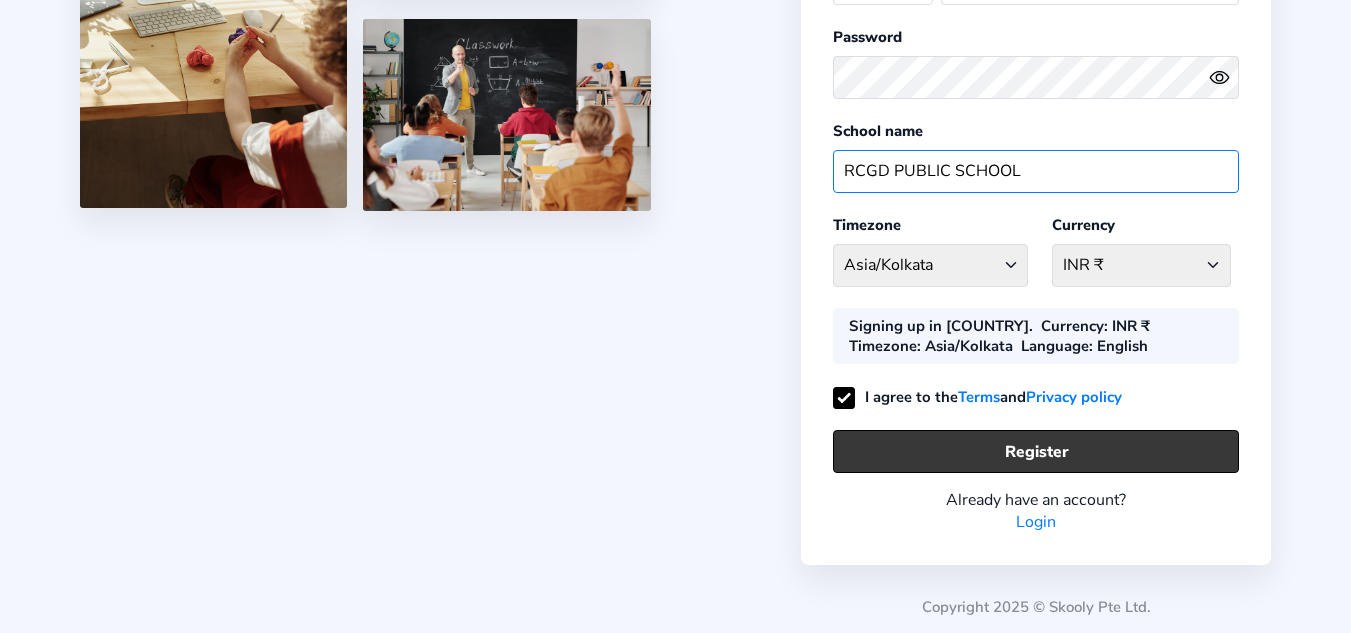 type on "RCGD PUBLIC SCHOOL" 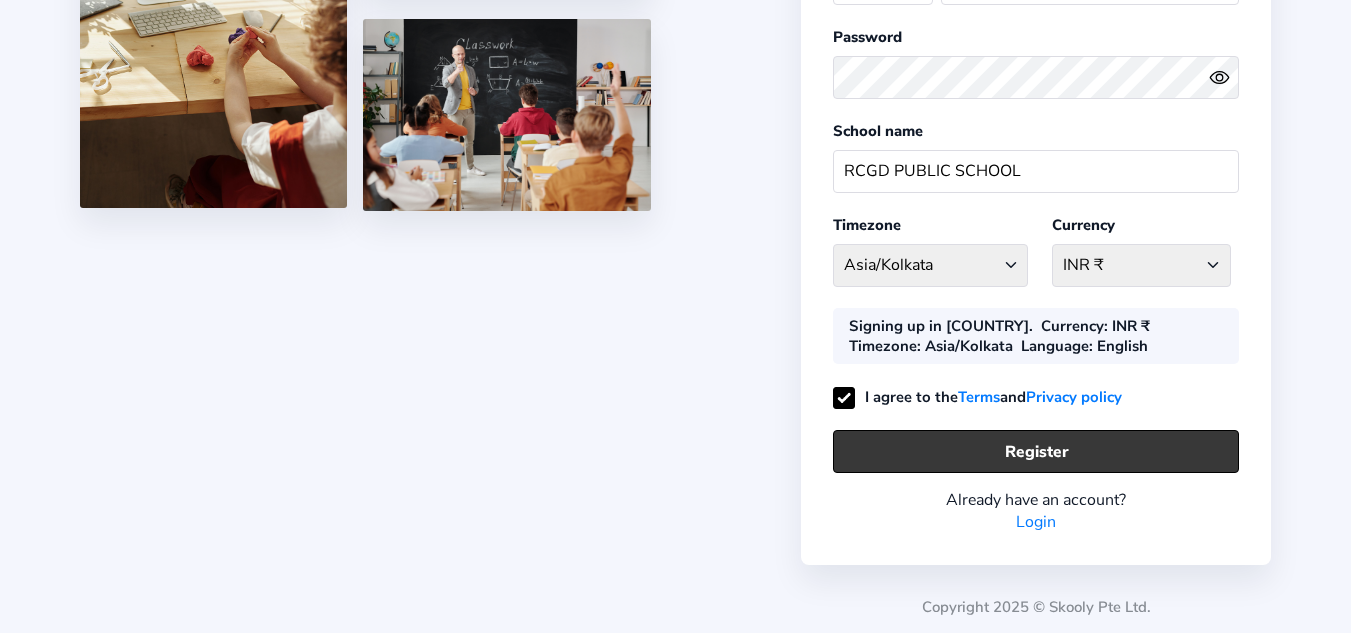 click on "Register" 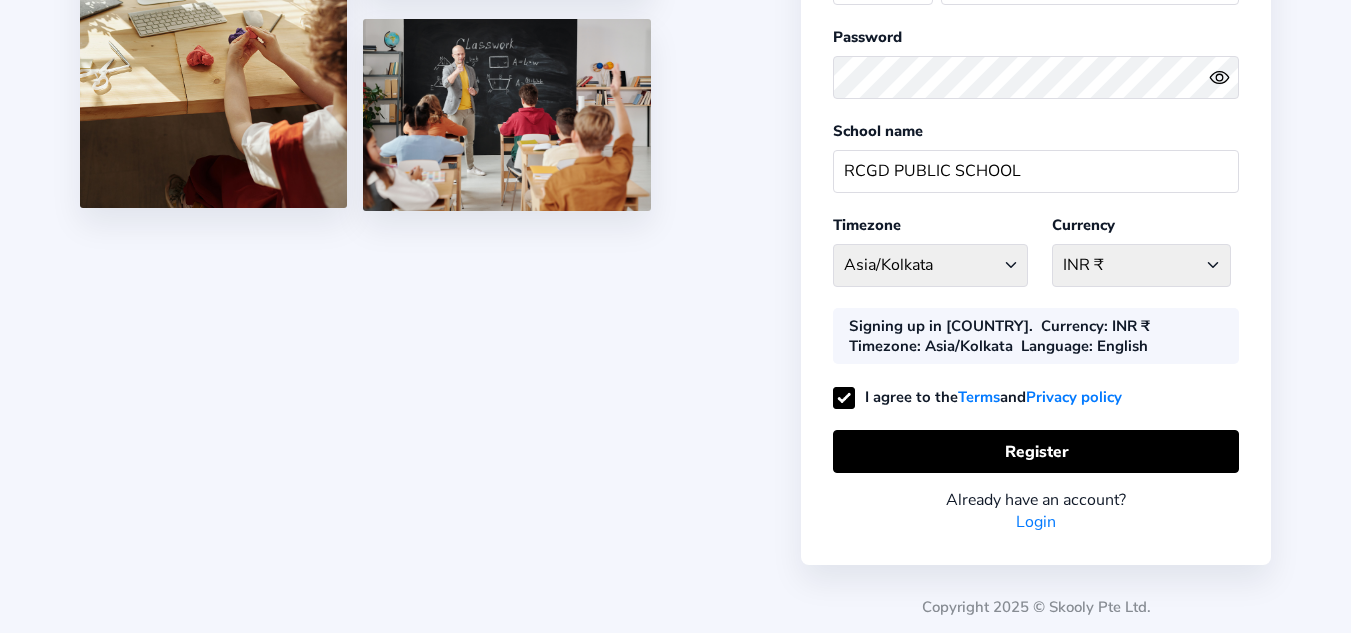 type 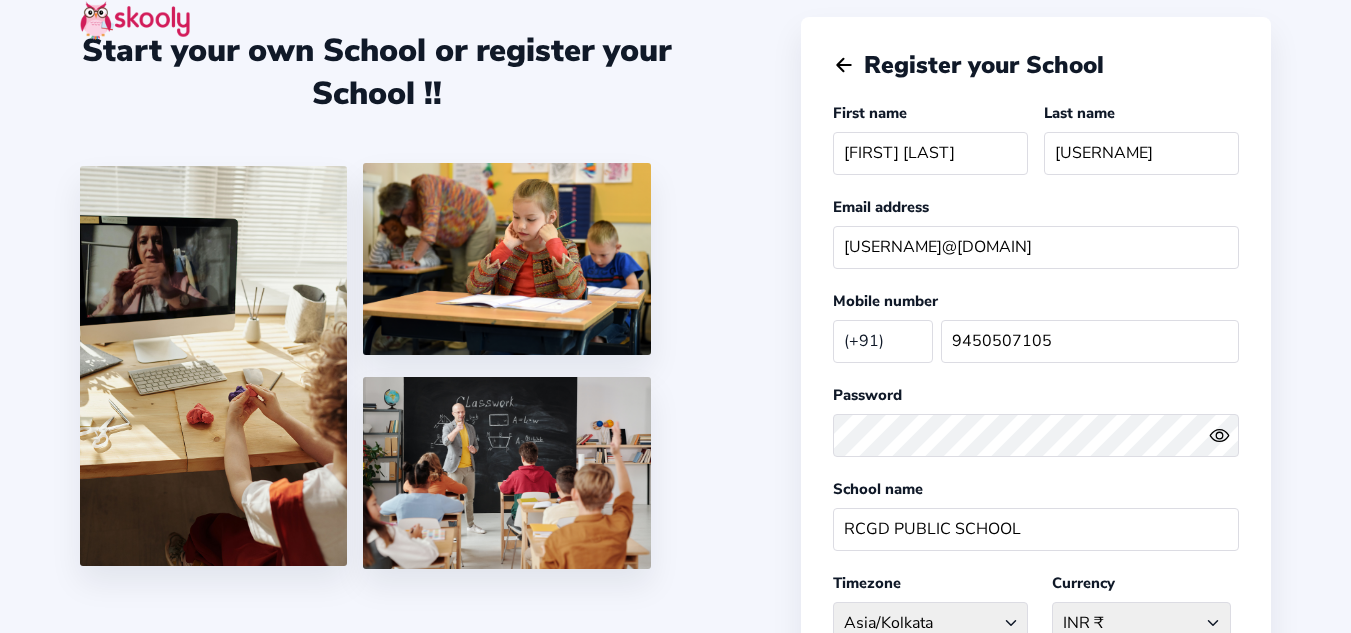 scroll, scrollTop: 13, scrollLeft: 0, axis: vertical 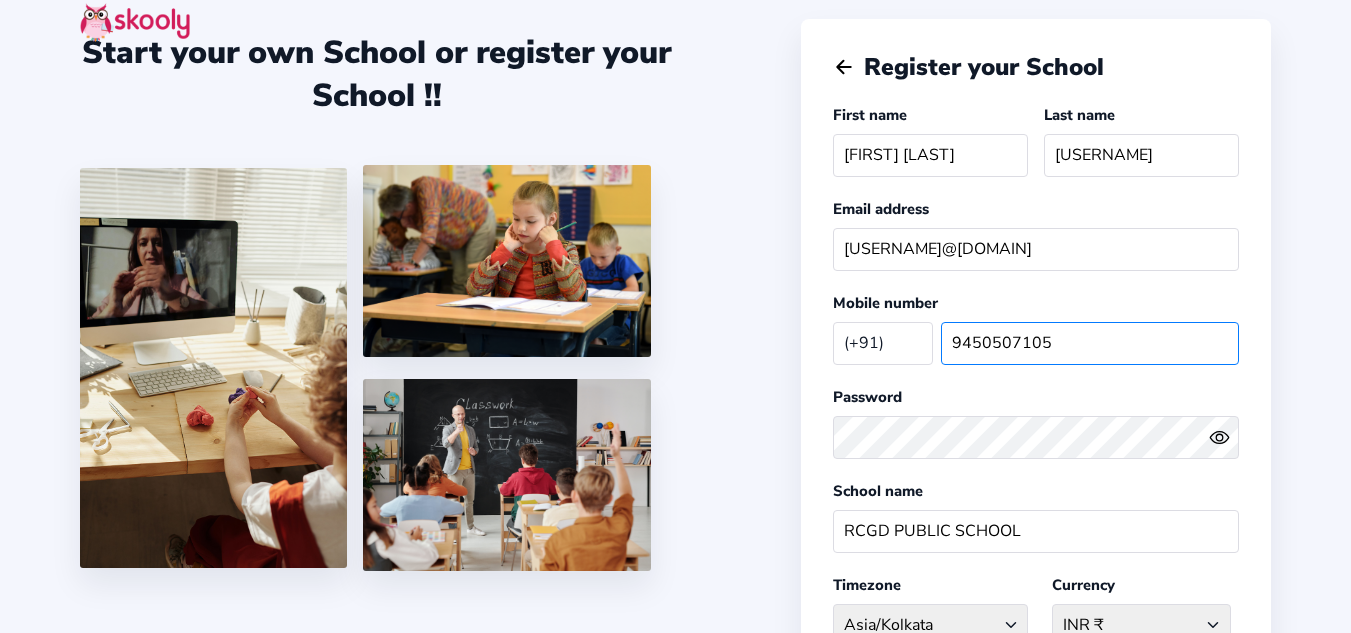 click on "9450507105" 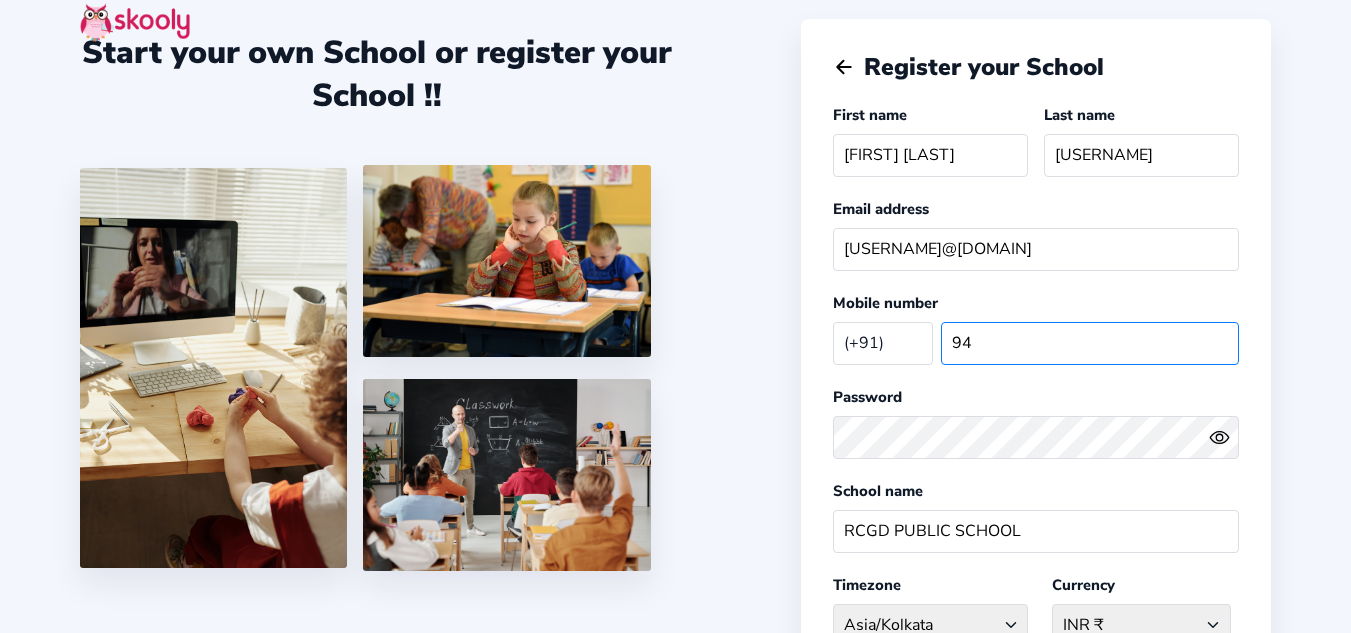 type on "9" 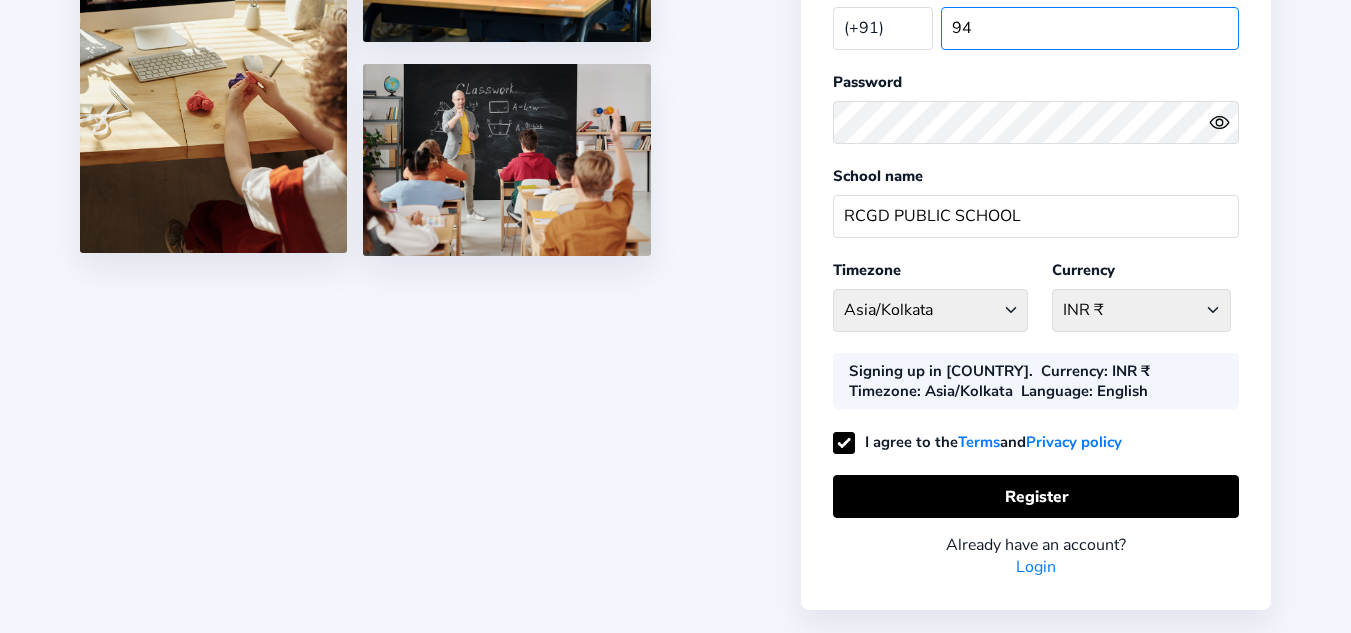 scroll, scrollTop: 373, scrollLeft: 0, axis: vertical 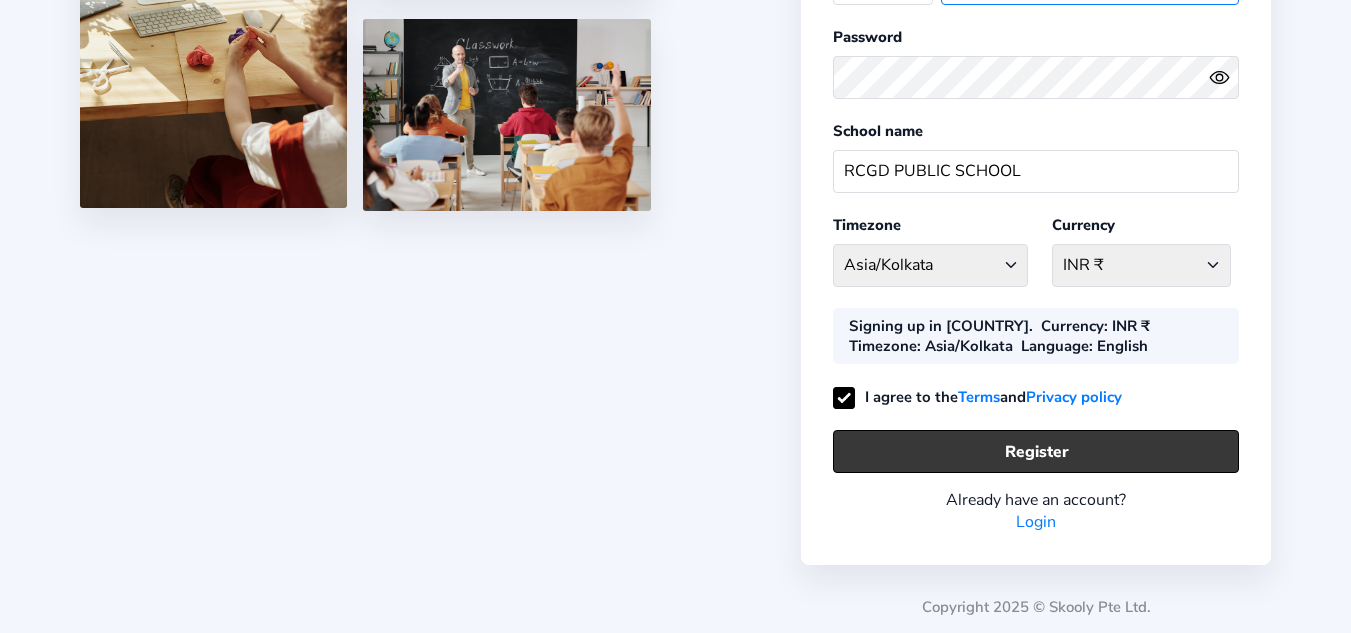 type on "[PHONE]" 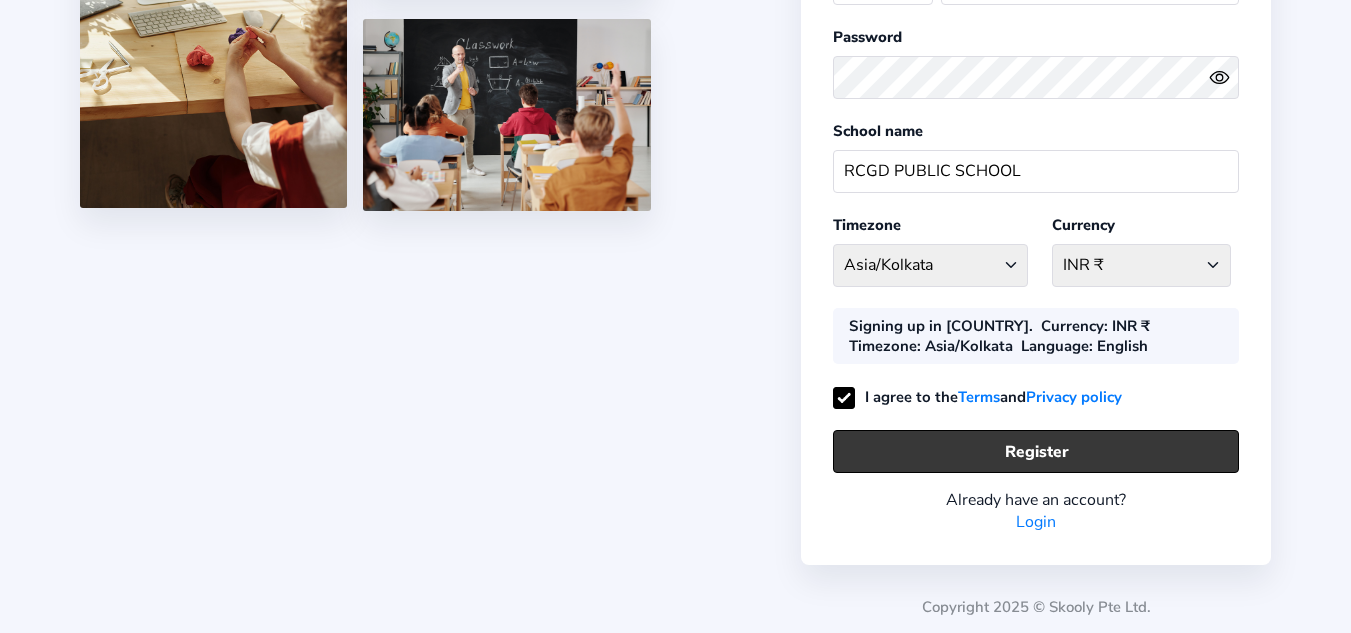 click on "Register" 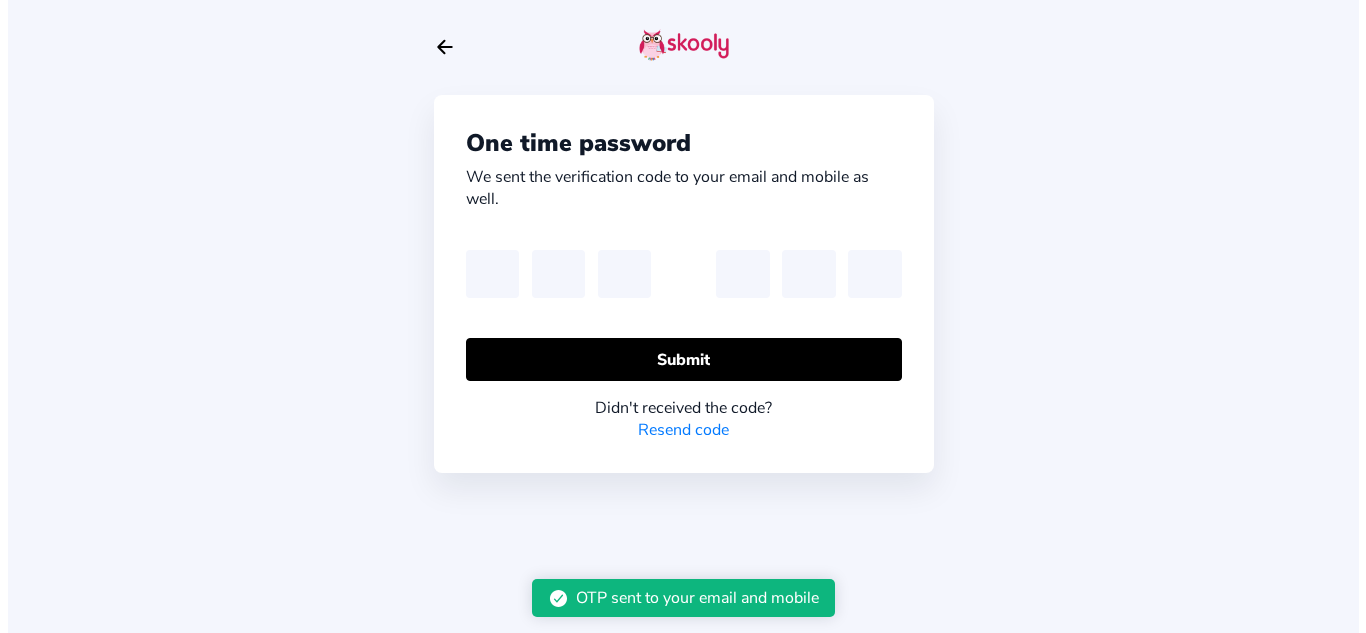 scroll, scrollTop: 0, scrollLeft: 0, axis: both 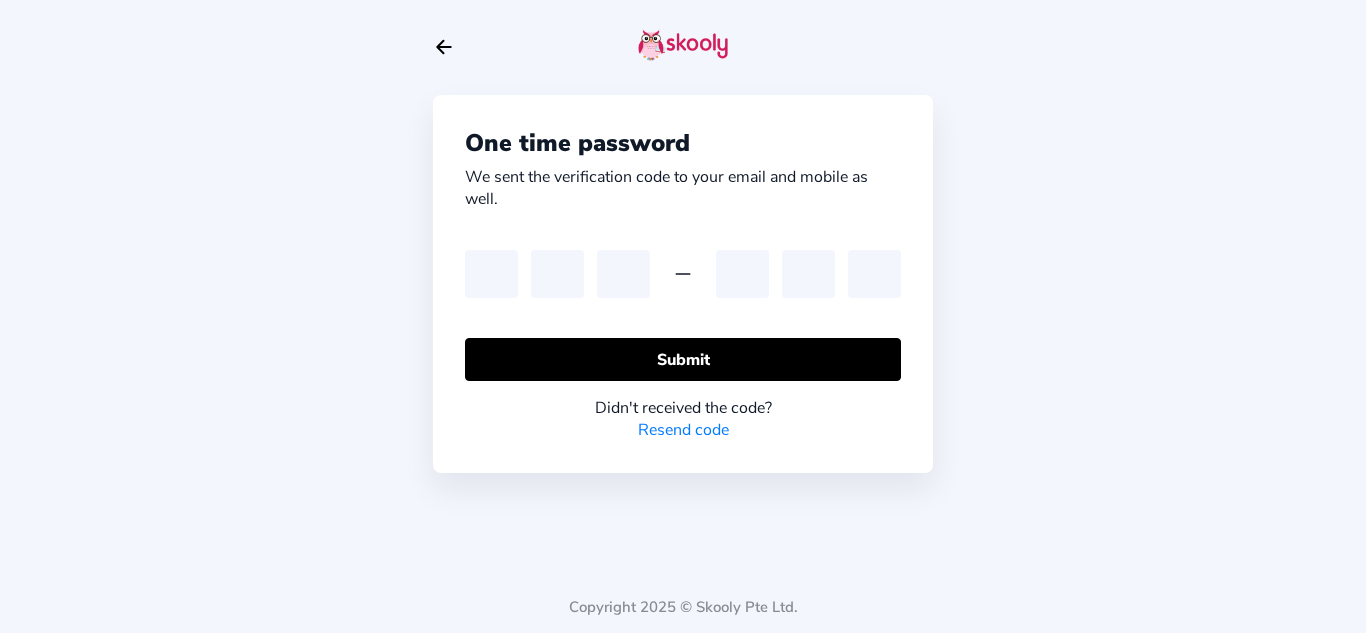 type on "2" 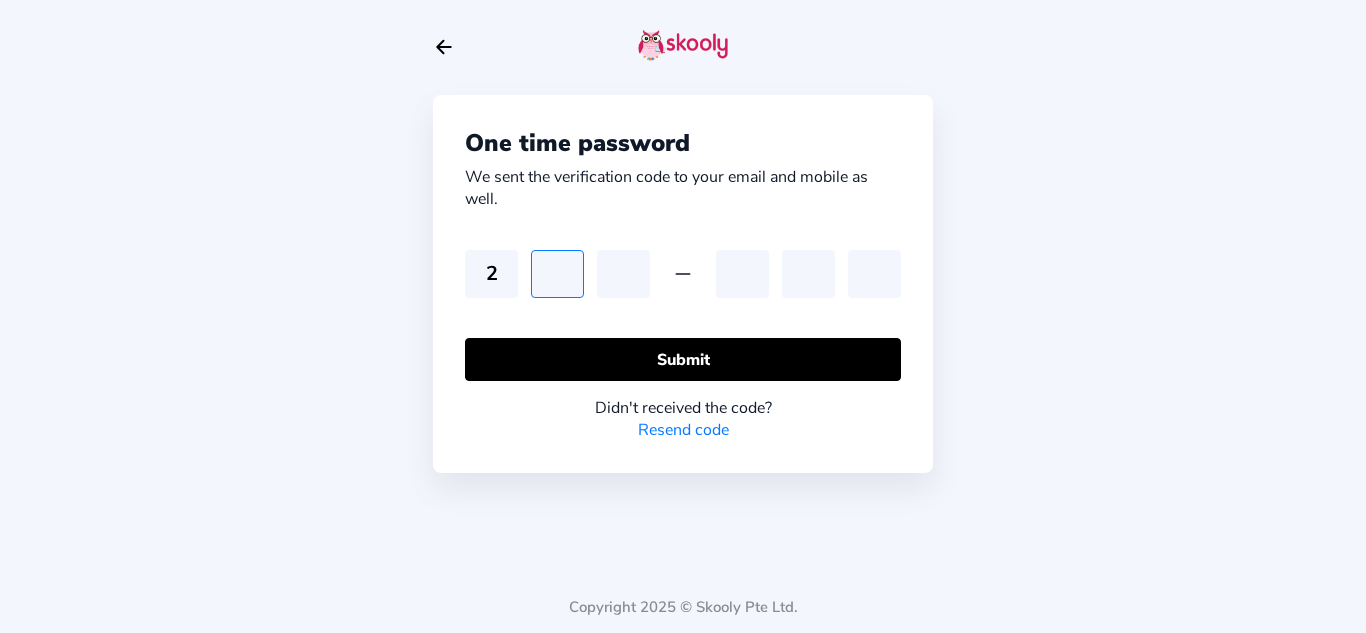 type on "9" 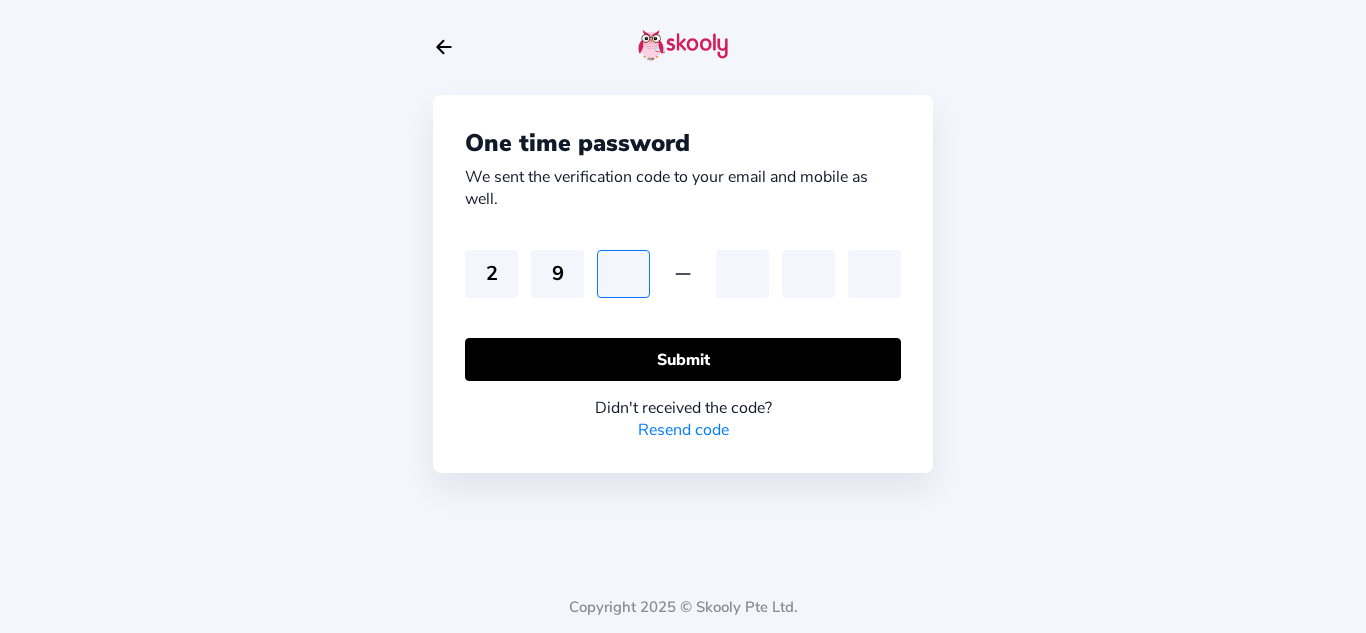 type on "3" 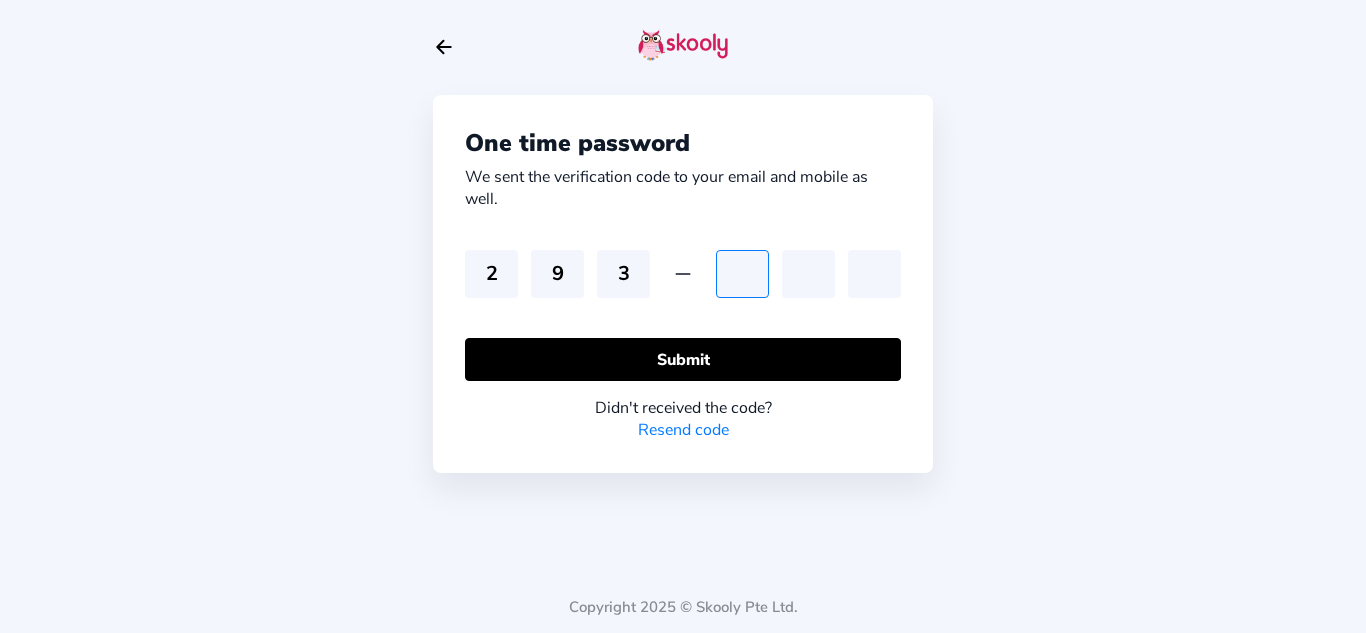 type on "6" 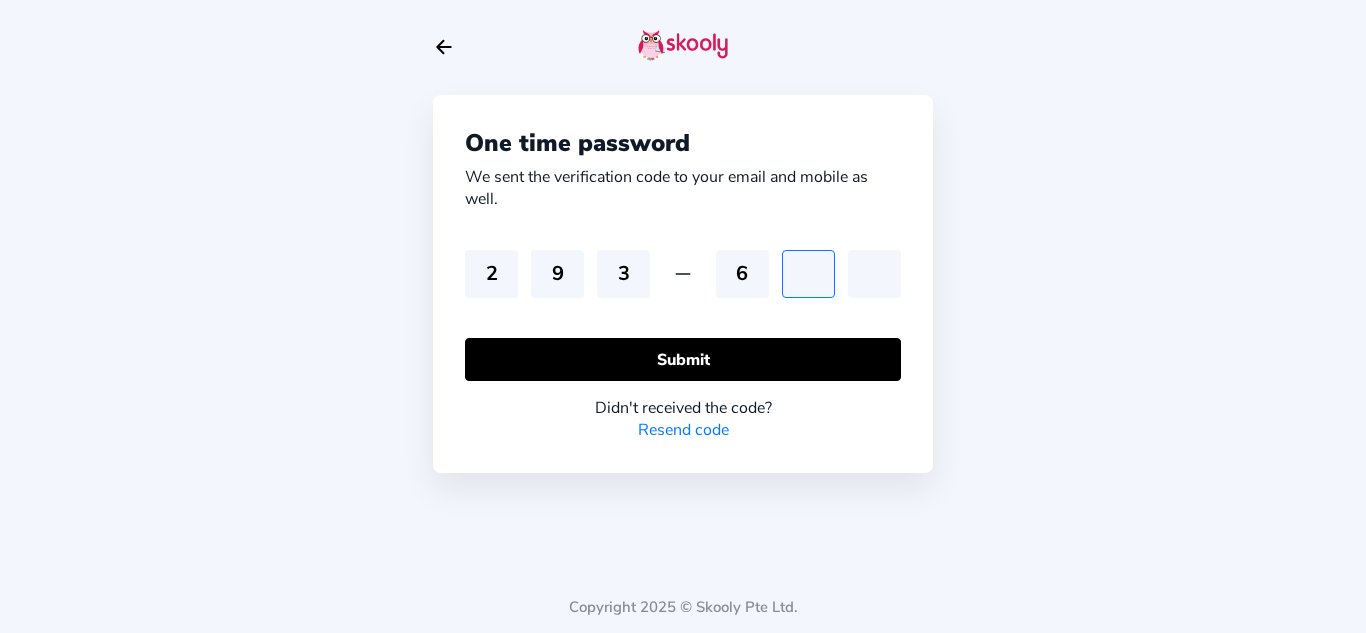 type on "9" 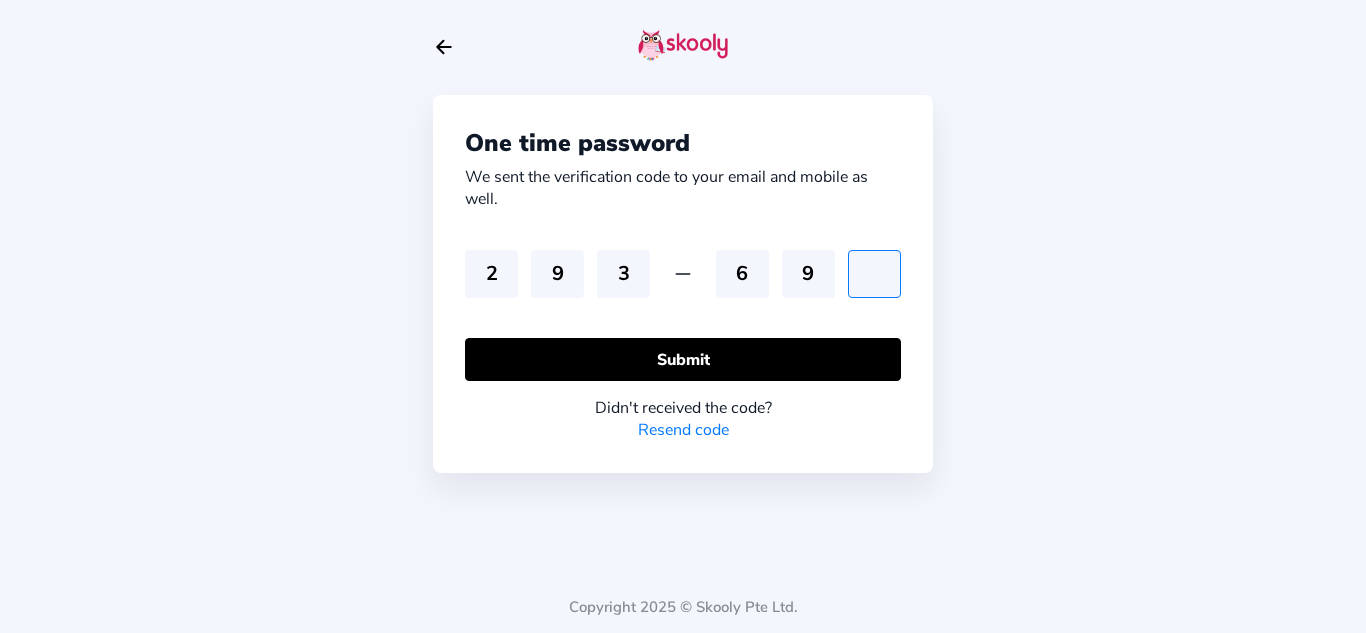 type on "1" 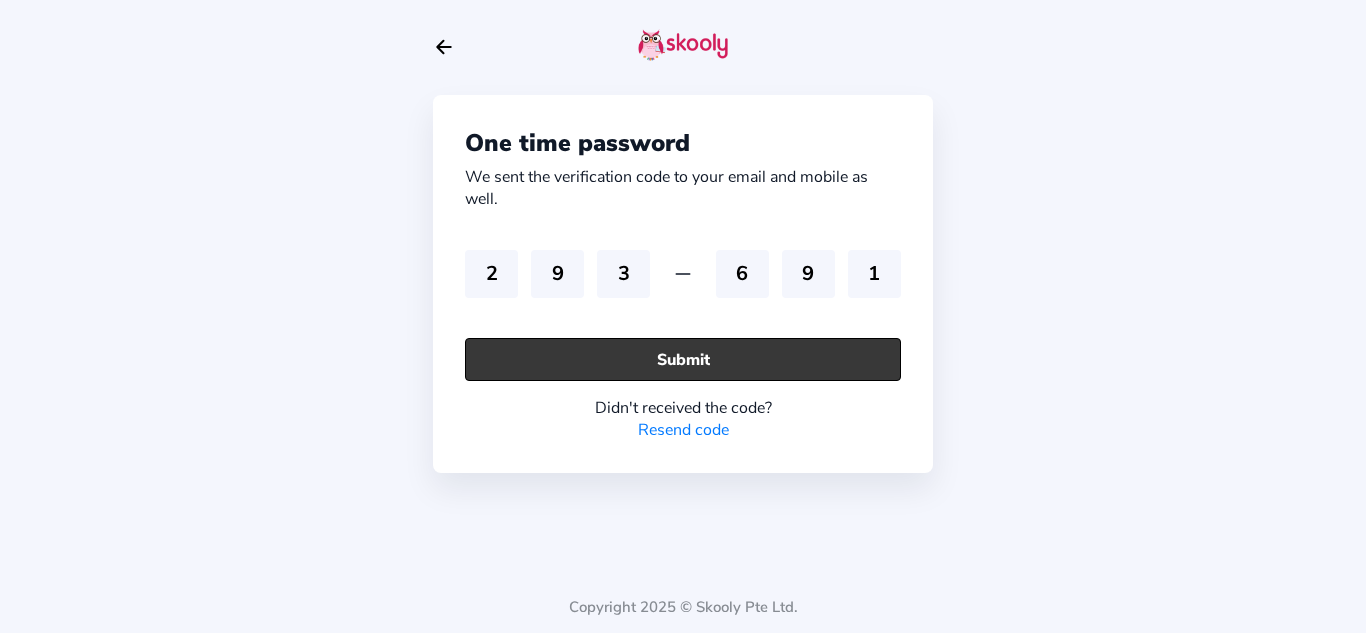 click on "Submit" 